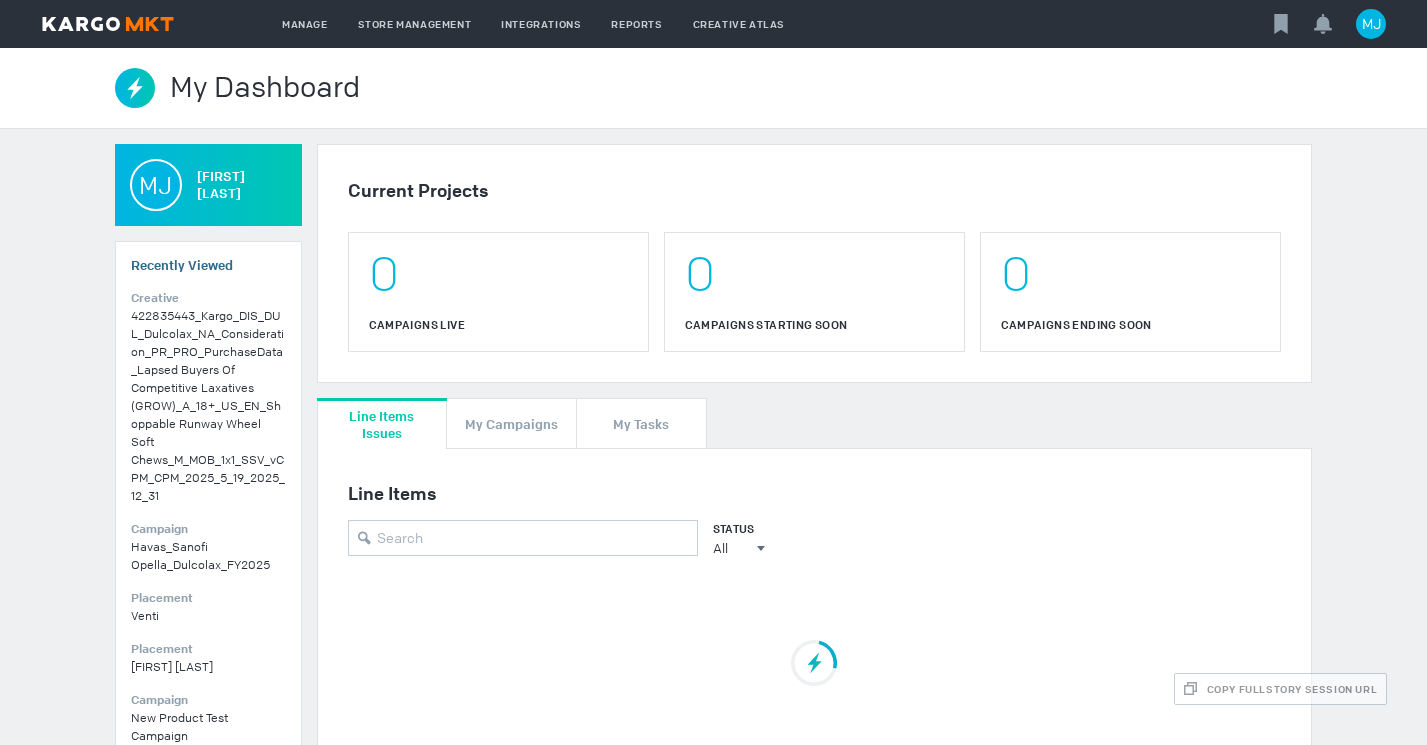 scroll, scrollTop: 0, scrollLeft: 0, axis: both 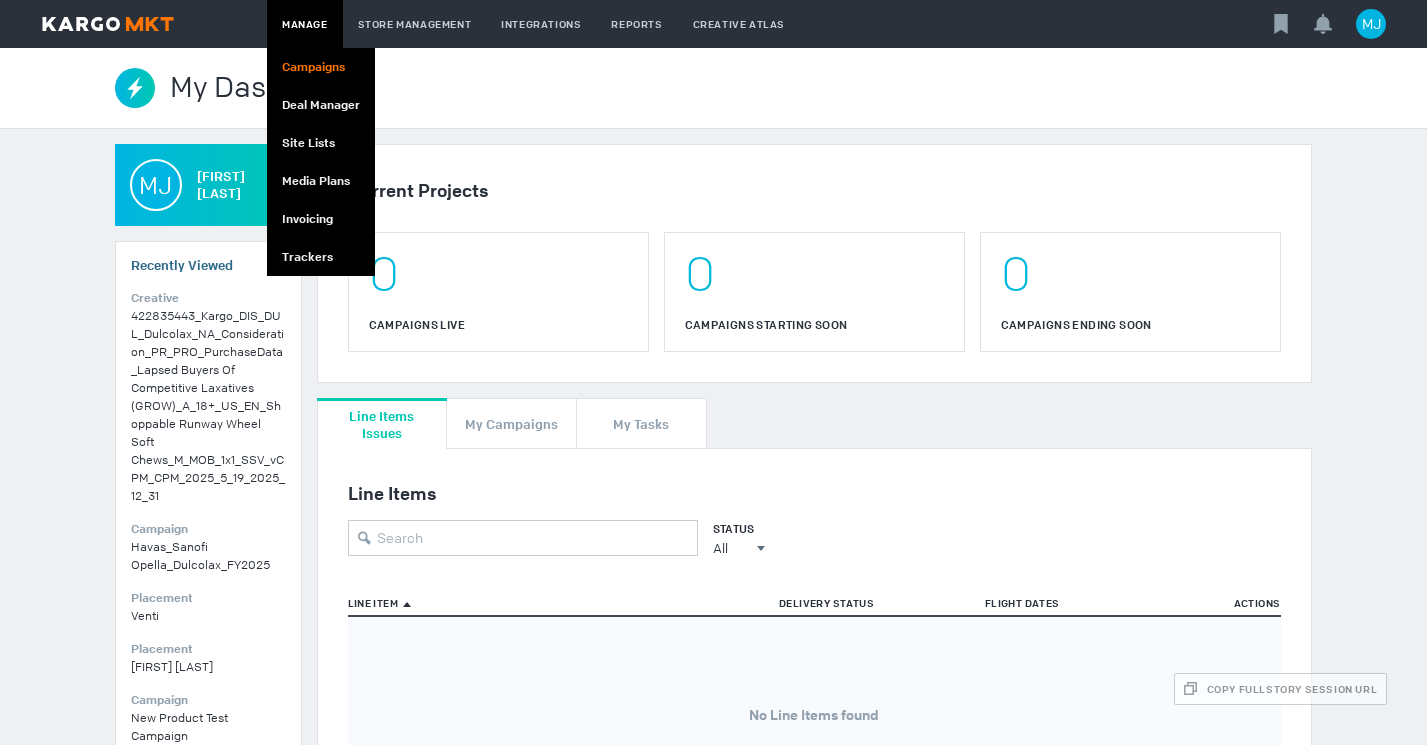 click on "Campaigns" at bounding box center [321, 67] 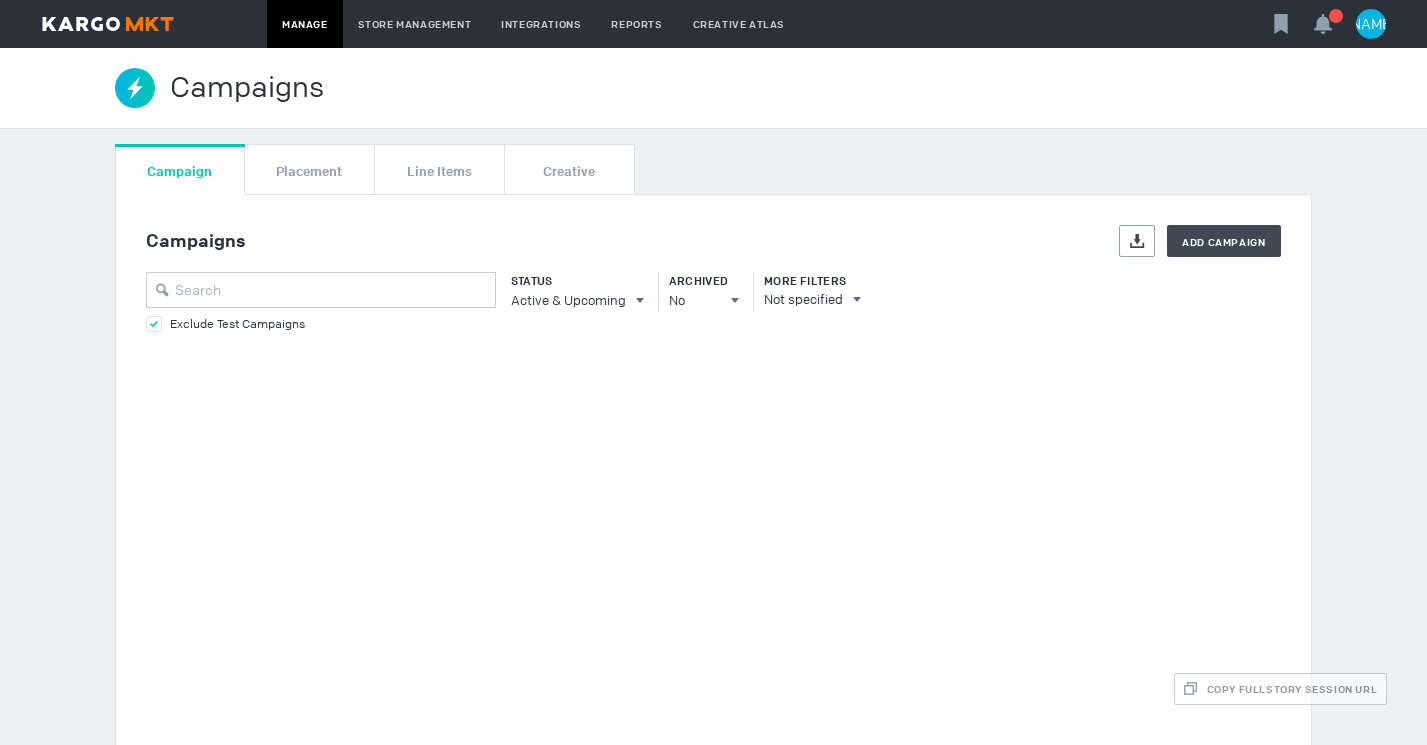 scroll, scrollTop: 0, scrollLeft: 0, axis: both 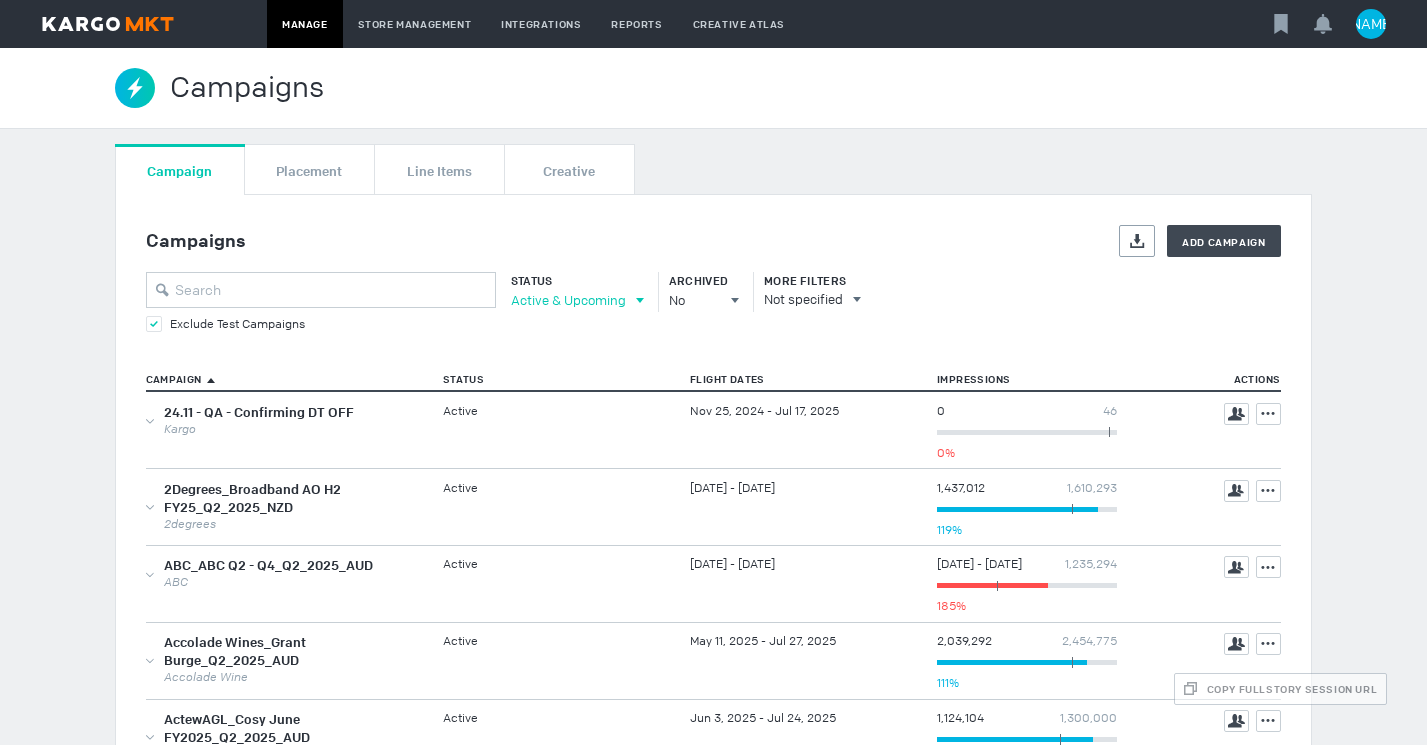 click on "Active & Upcoming" at bounding box center [568, 300] 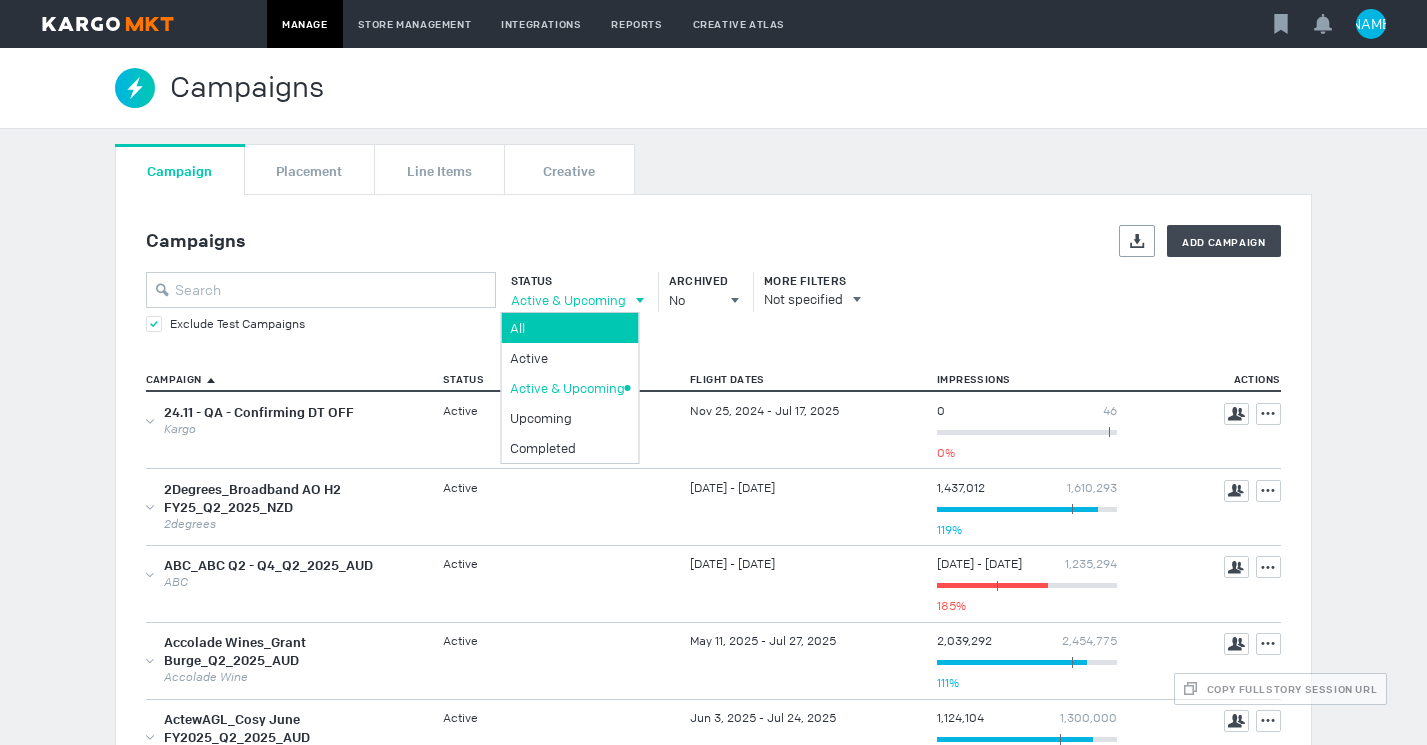 click on "All" at bounding box center [567, 328] 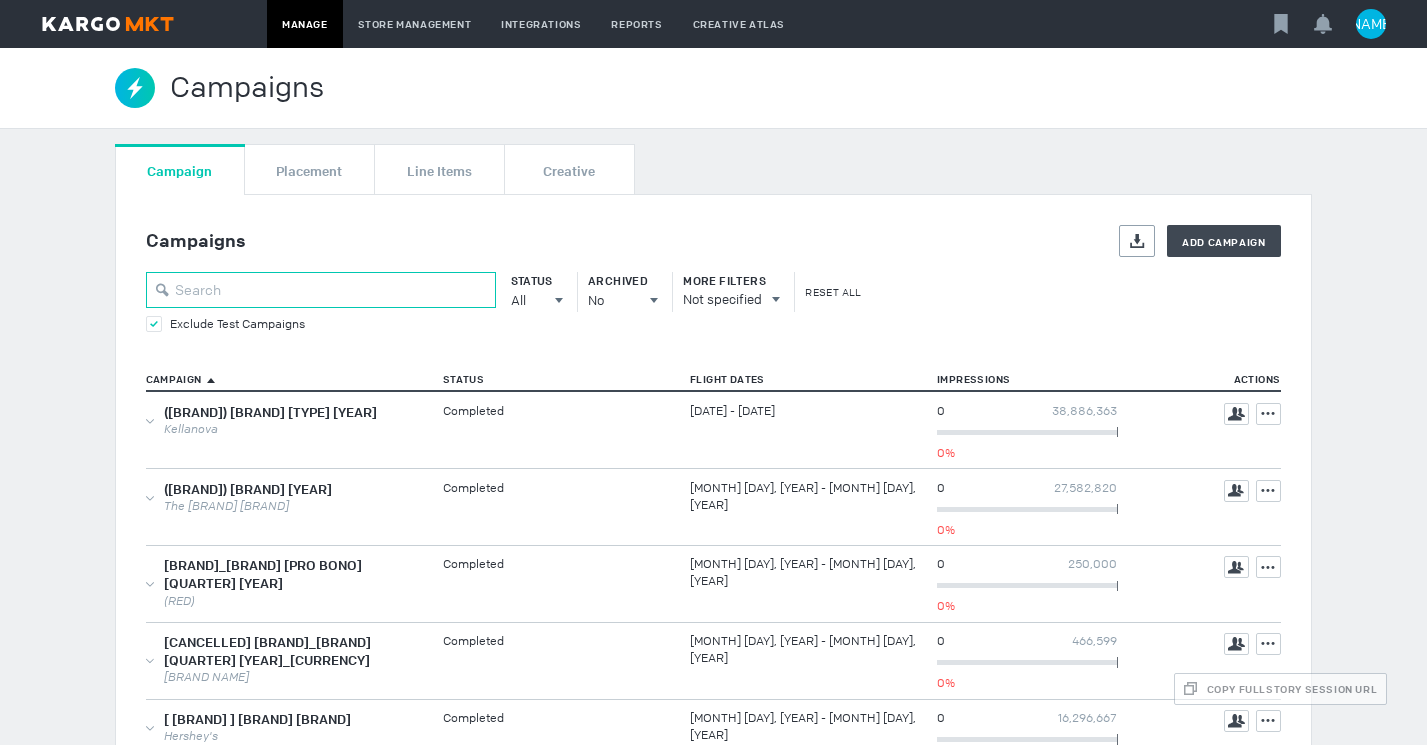 click at bounding box center [321, 290] 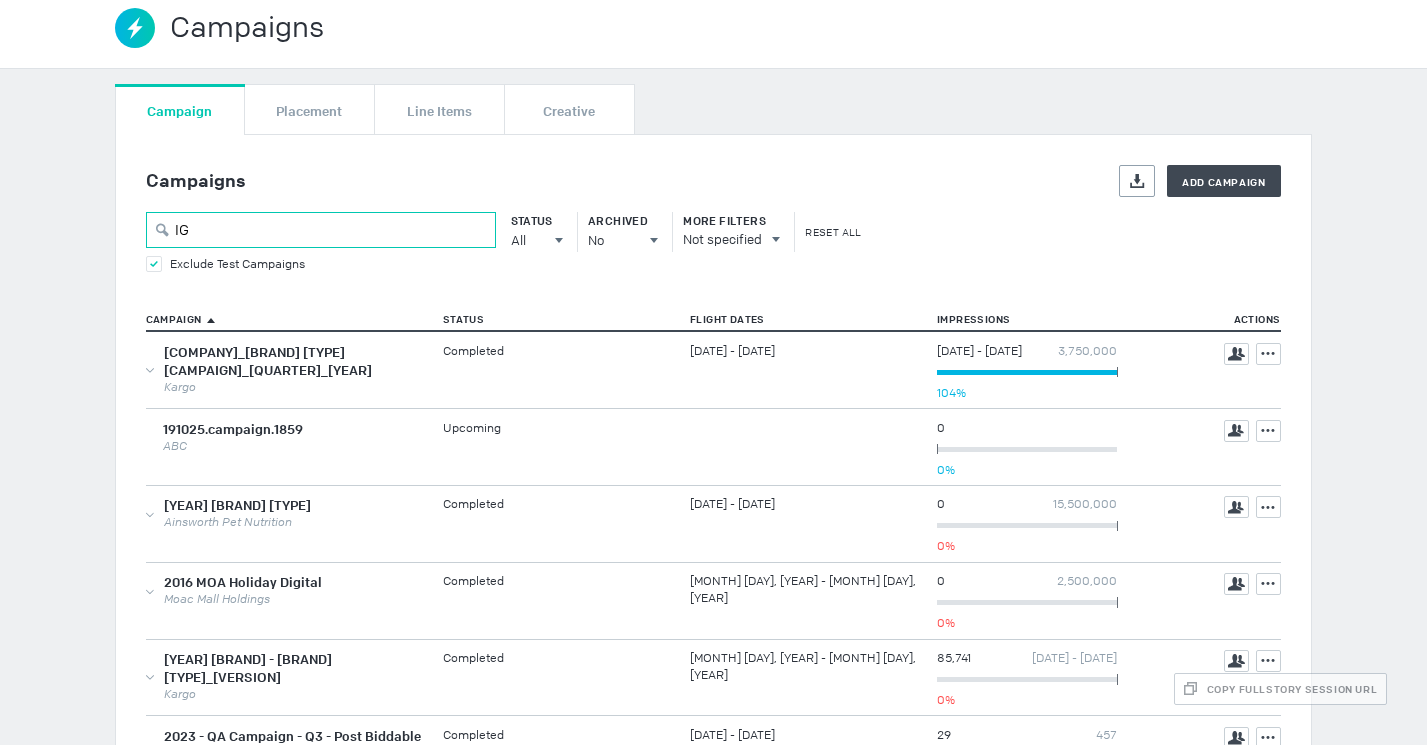 scroll, scrollTop: 0, scrollLeft: 0, axis: both 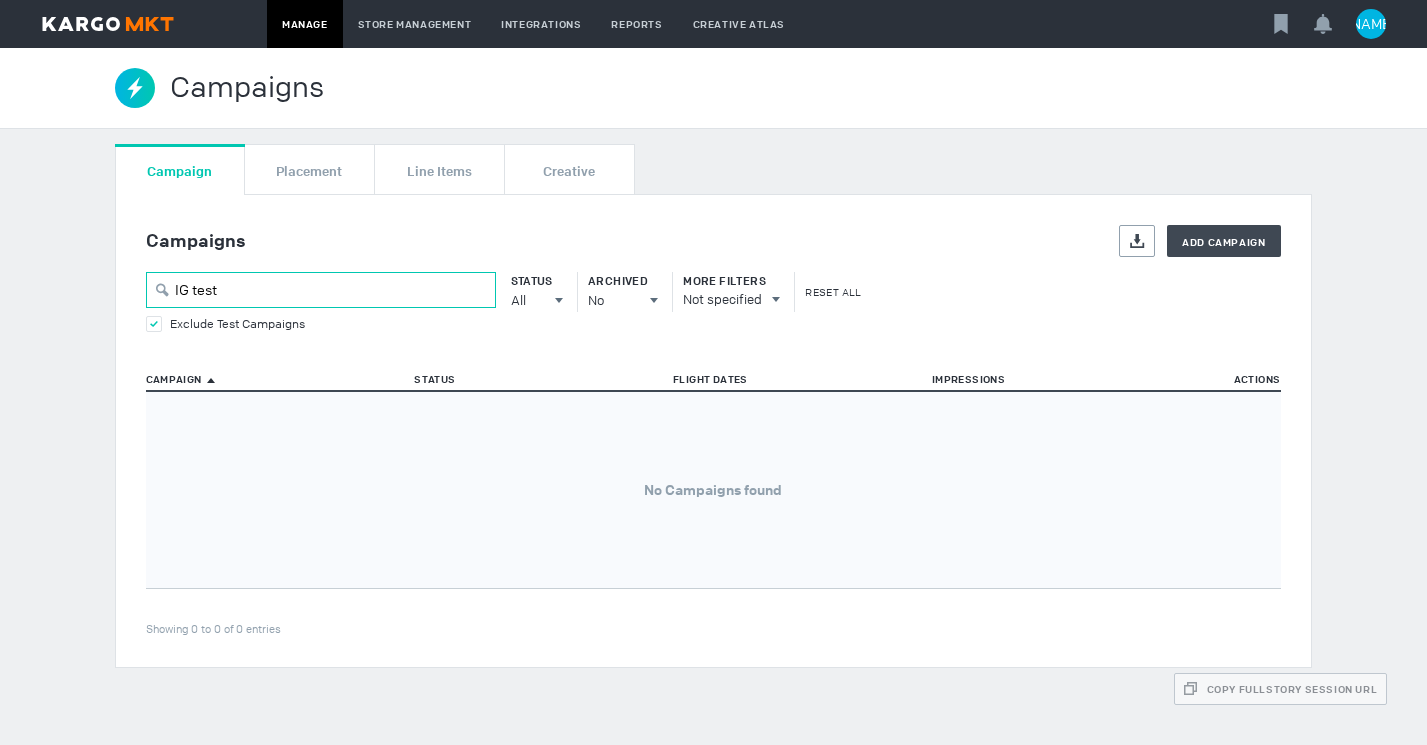 click on "IG test" at bounding box center (321, 290) 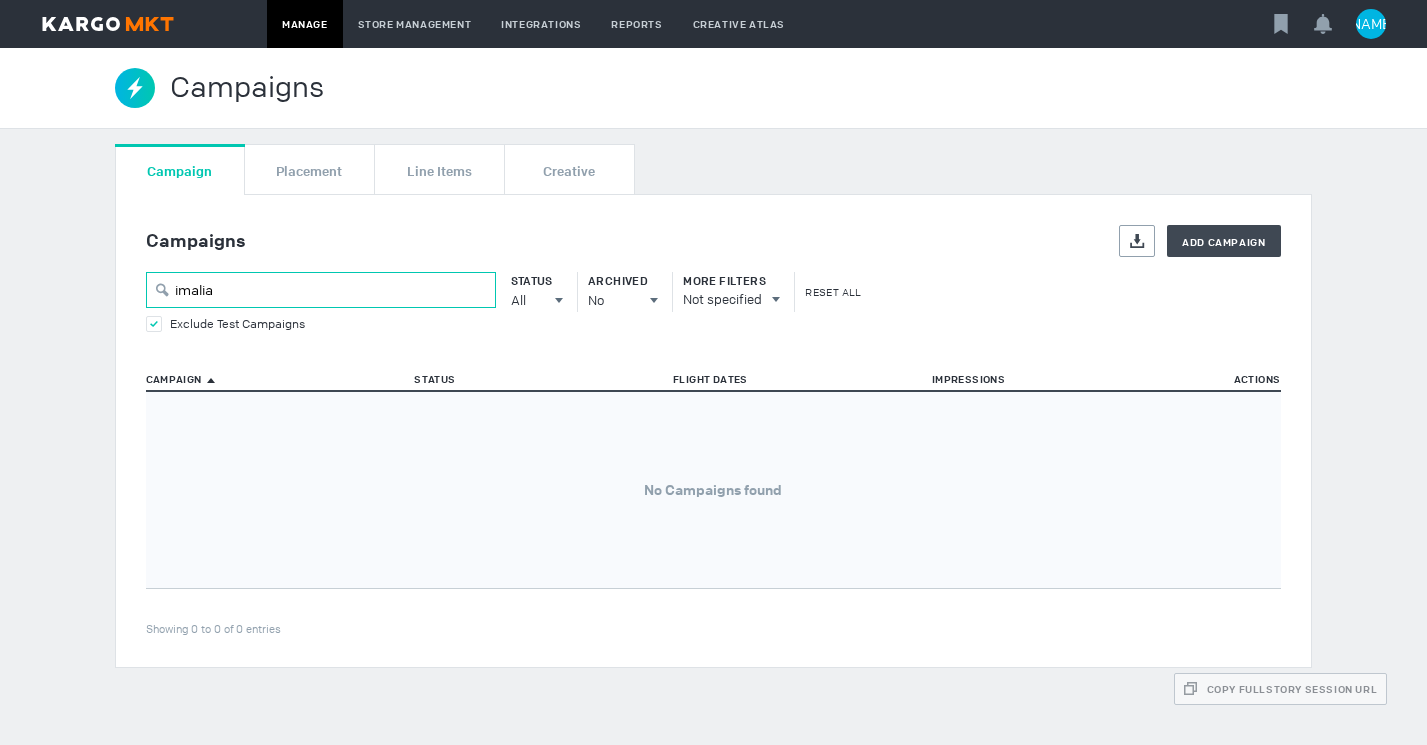 type on "imalia" 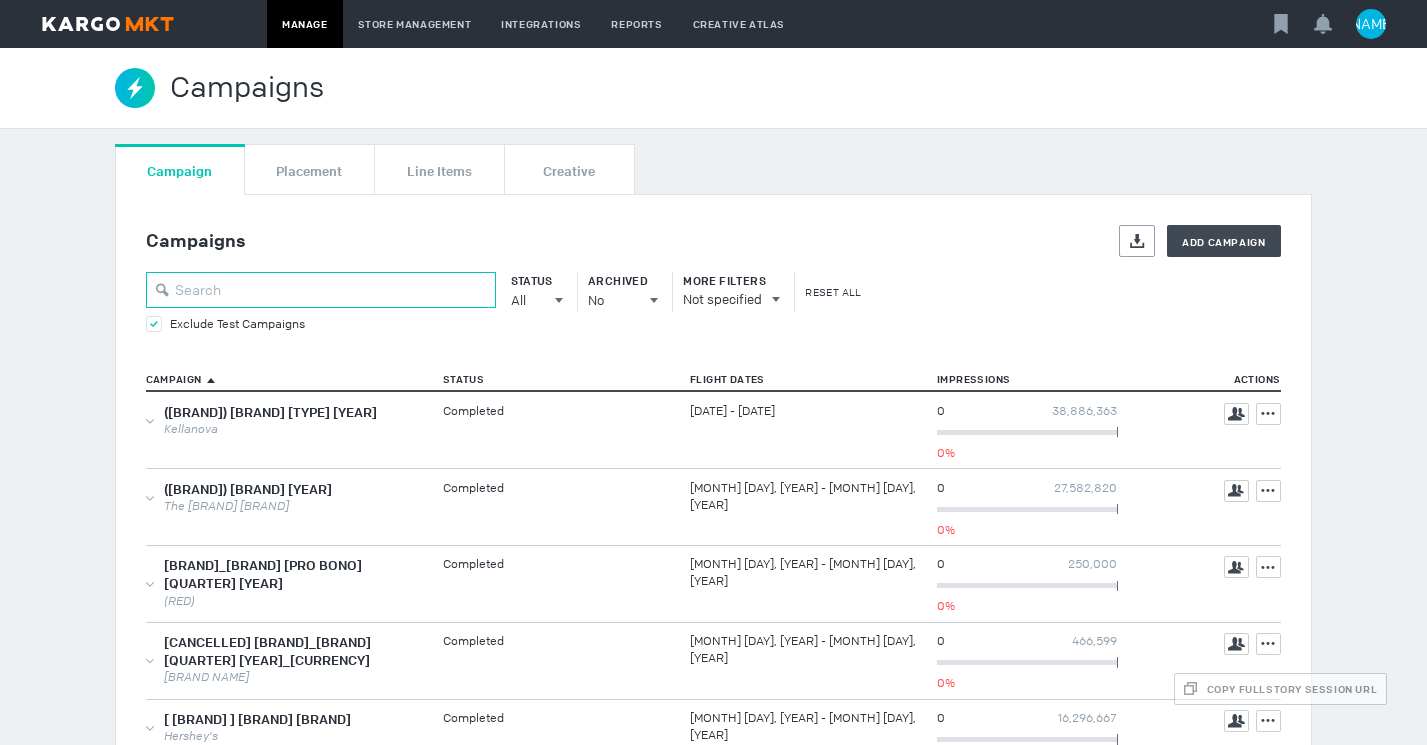 type 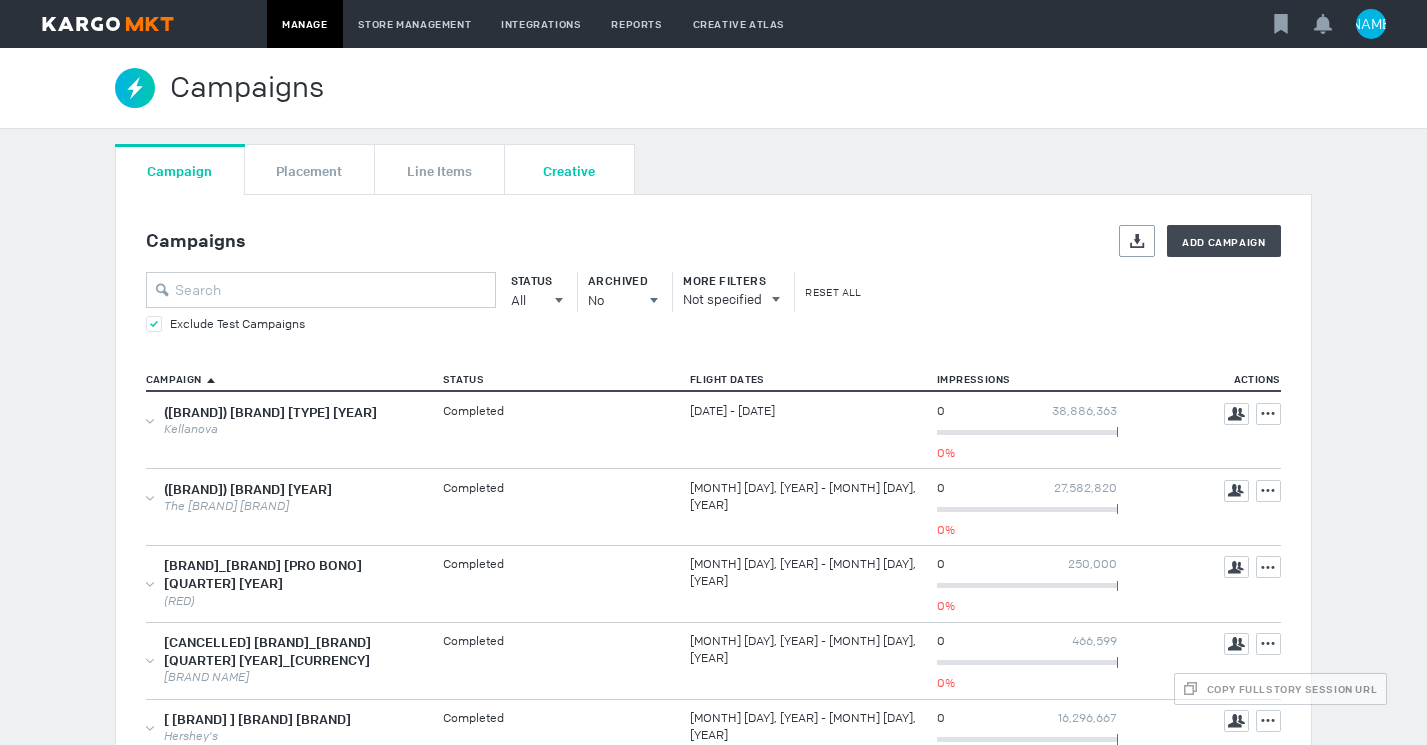 click on "Creative" at bounding box center (569, 170) 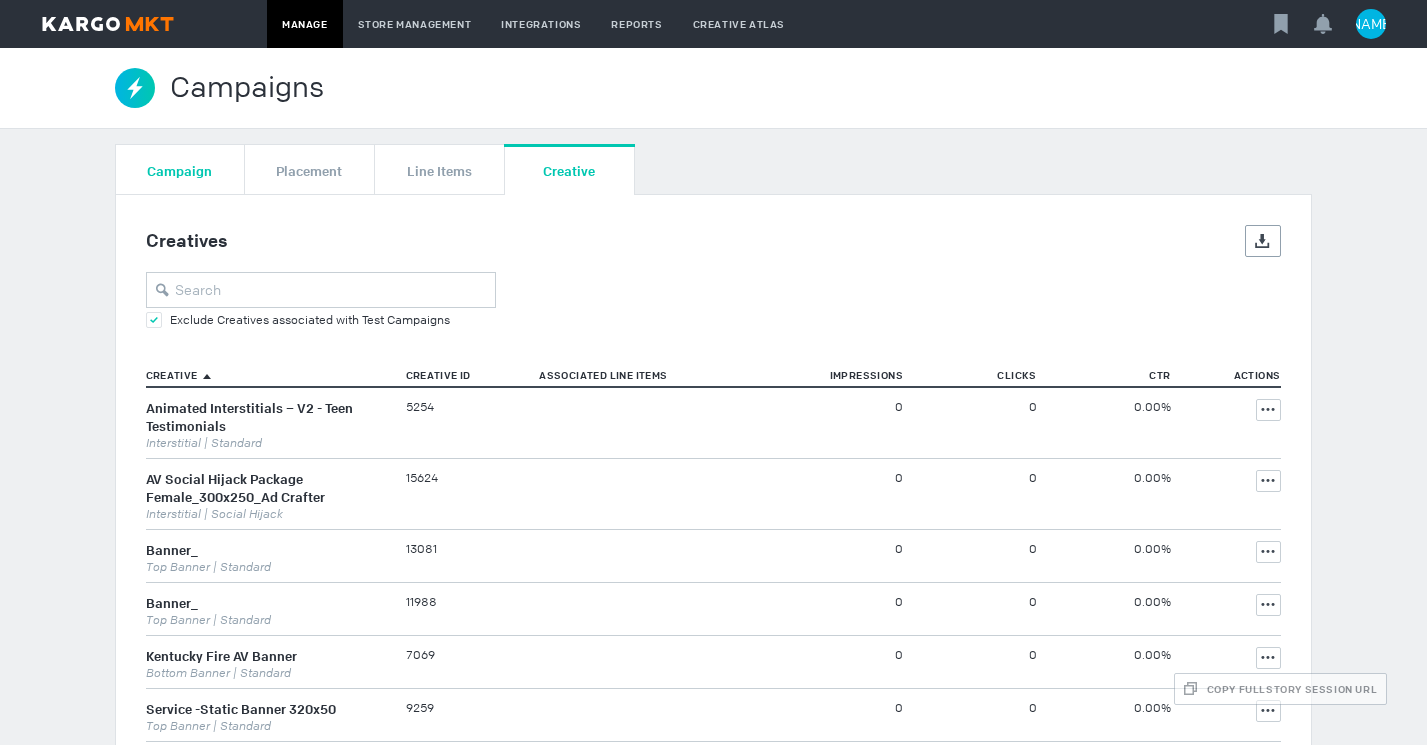 click on "Campaign" at bounding box center [179, 170] 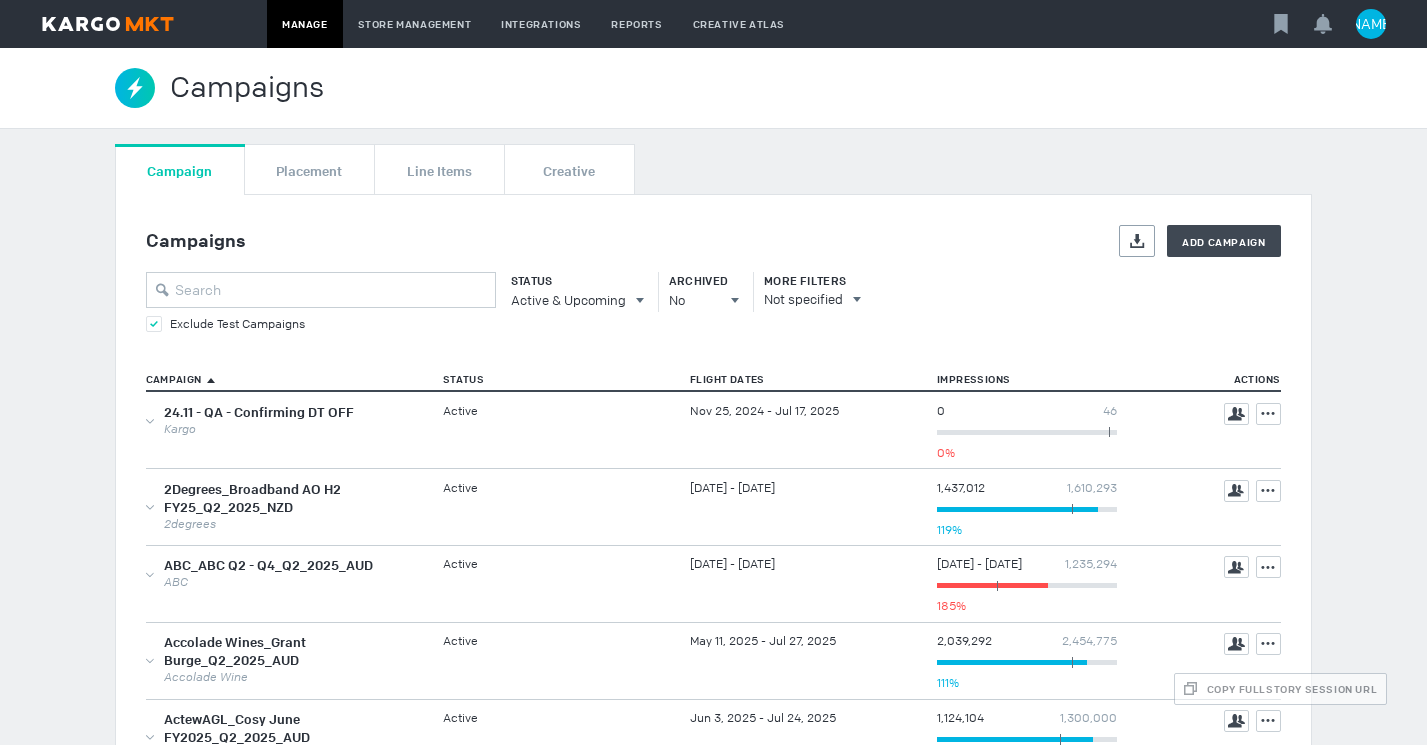click on "Status Active & Upcoming All All Active Active & Upcoming Upcoming Completed Archived No All No Yes" at bounding box center (620, 292) 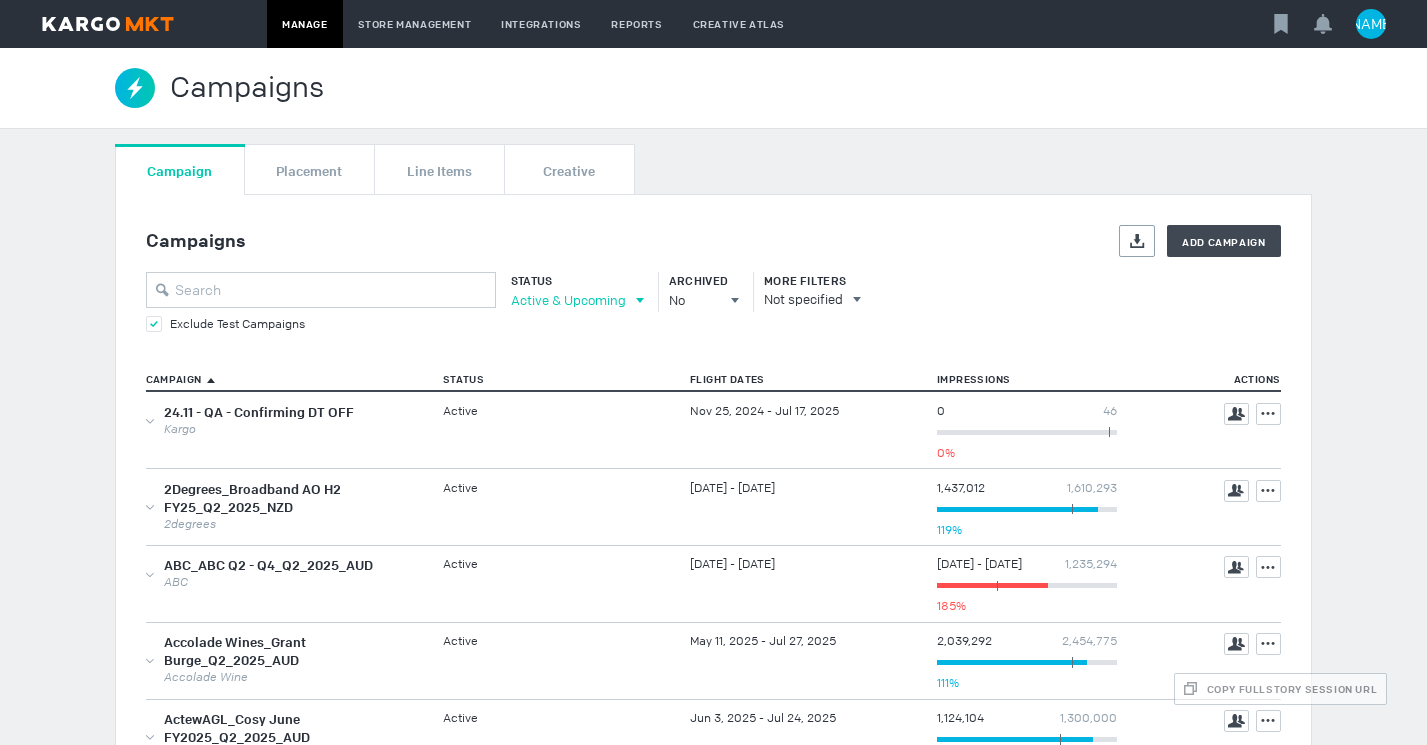 click on "Active & Upcoming" at bounding box center [572, 300] 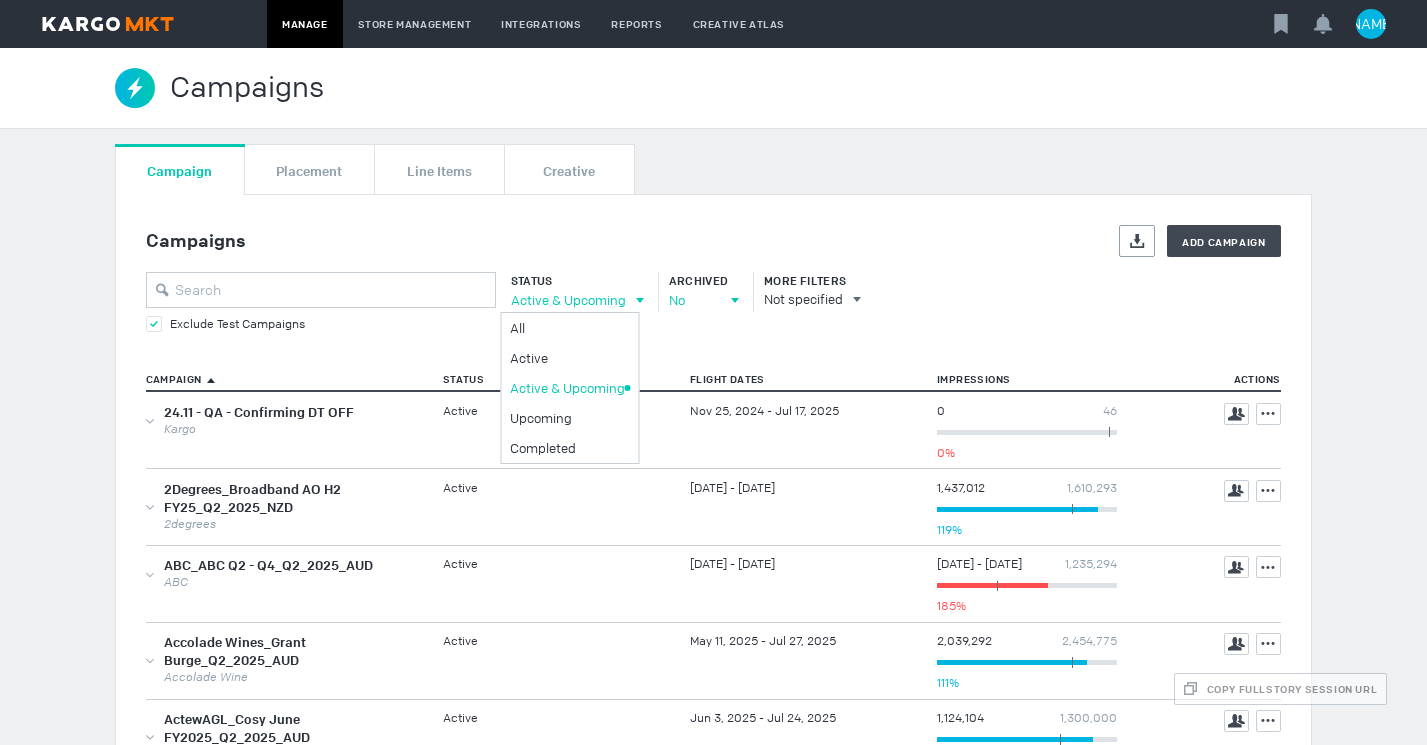 click on "No" at bounding box center [568, 300] 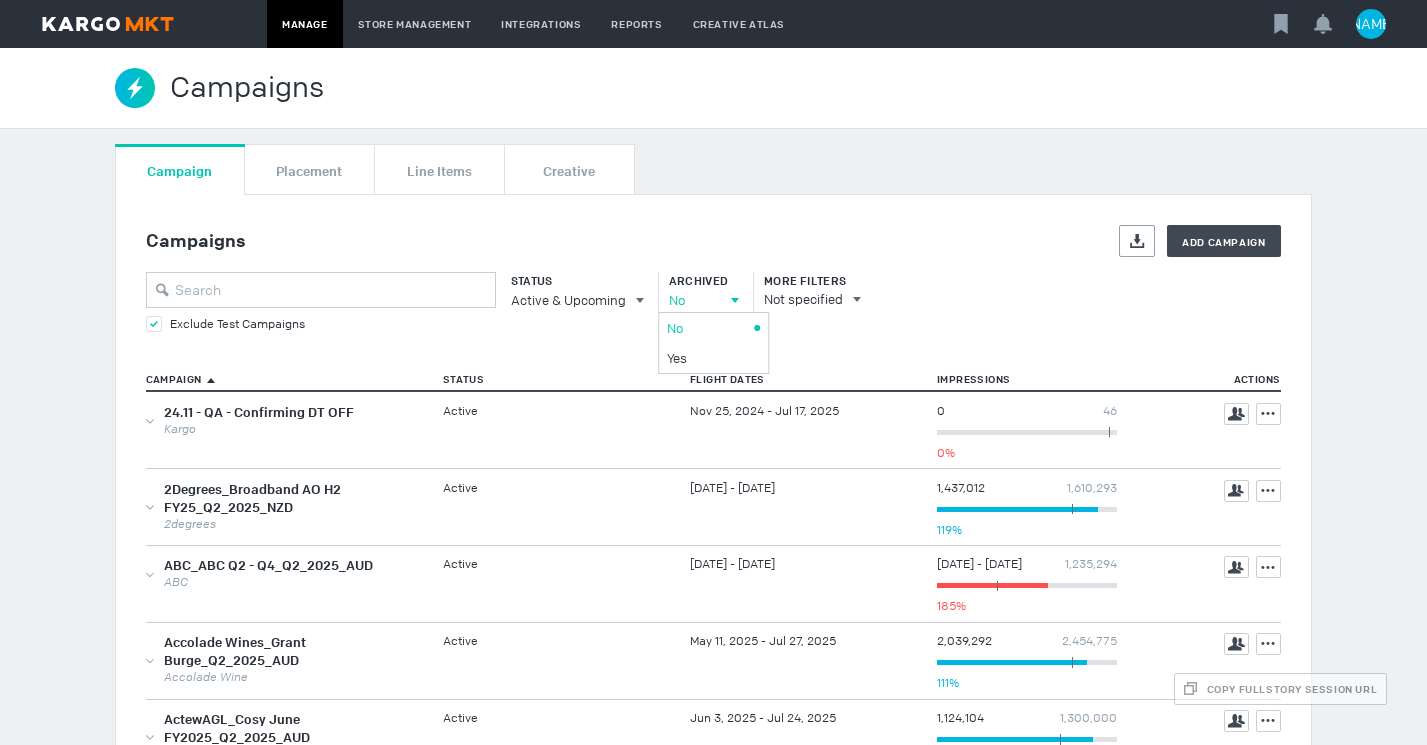 click on "Campaigns Export   Add Campaign     Status Active & Upcoming All All Active Active & Upcoming Upcoming Completed Archived No All No Yes More Filters Not specified Exclude Test Campaigns" at bounding box center [713, 280] 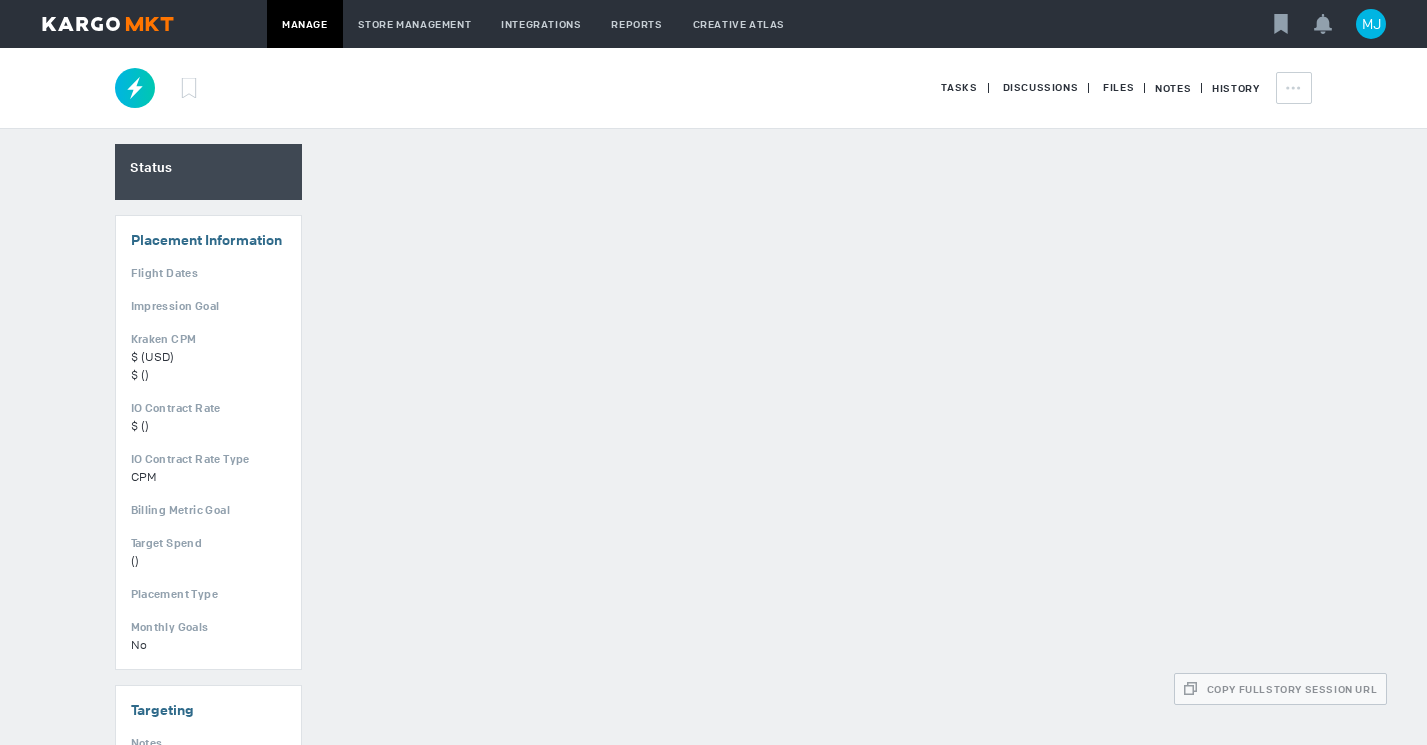 scroll, scrollTop: 0, scrollLeft: 0, axis: both 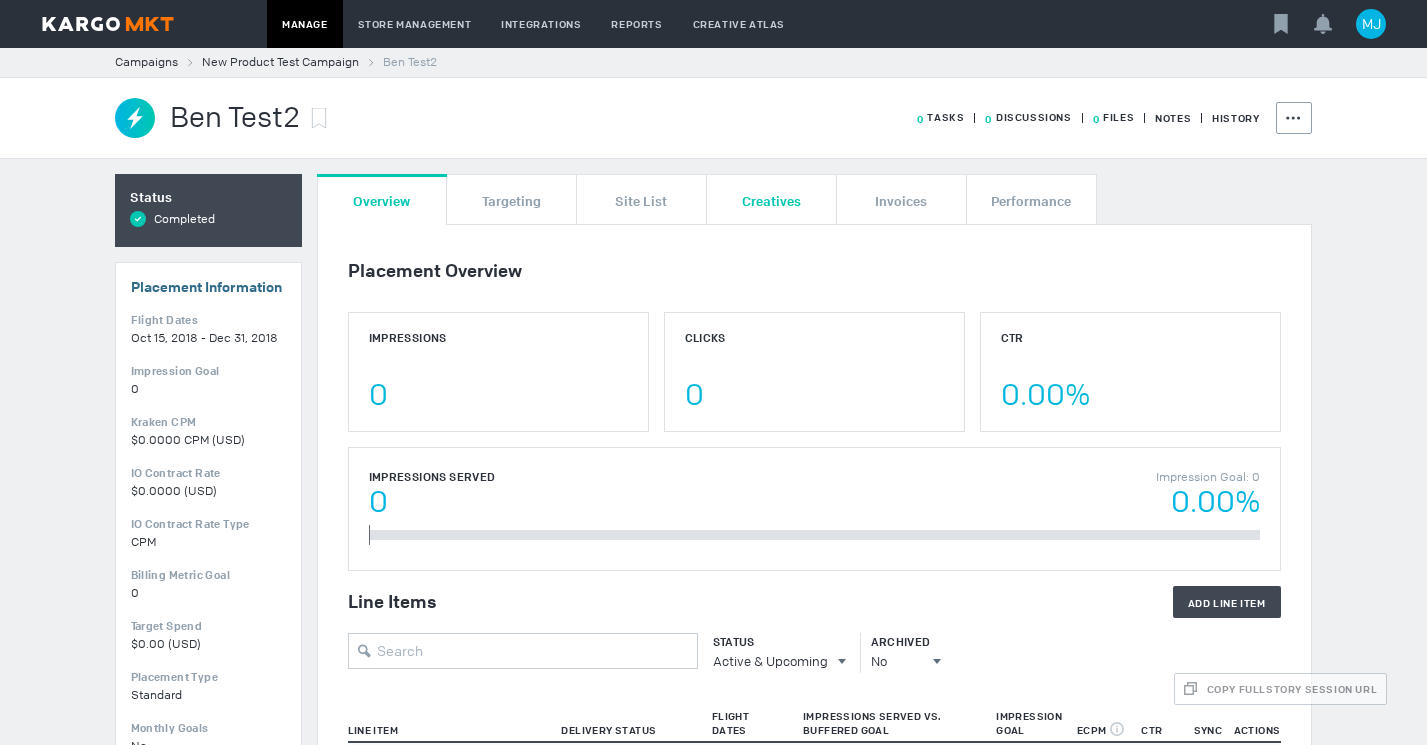 click on "Creatives" at bounding box center (771, 199) 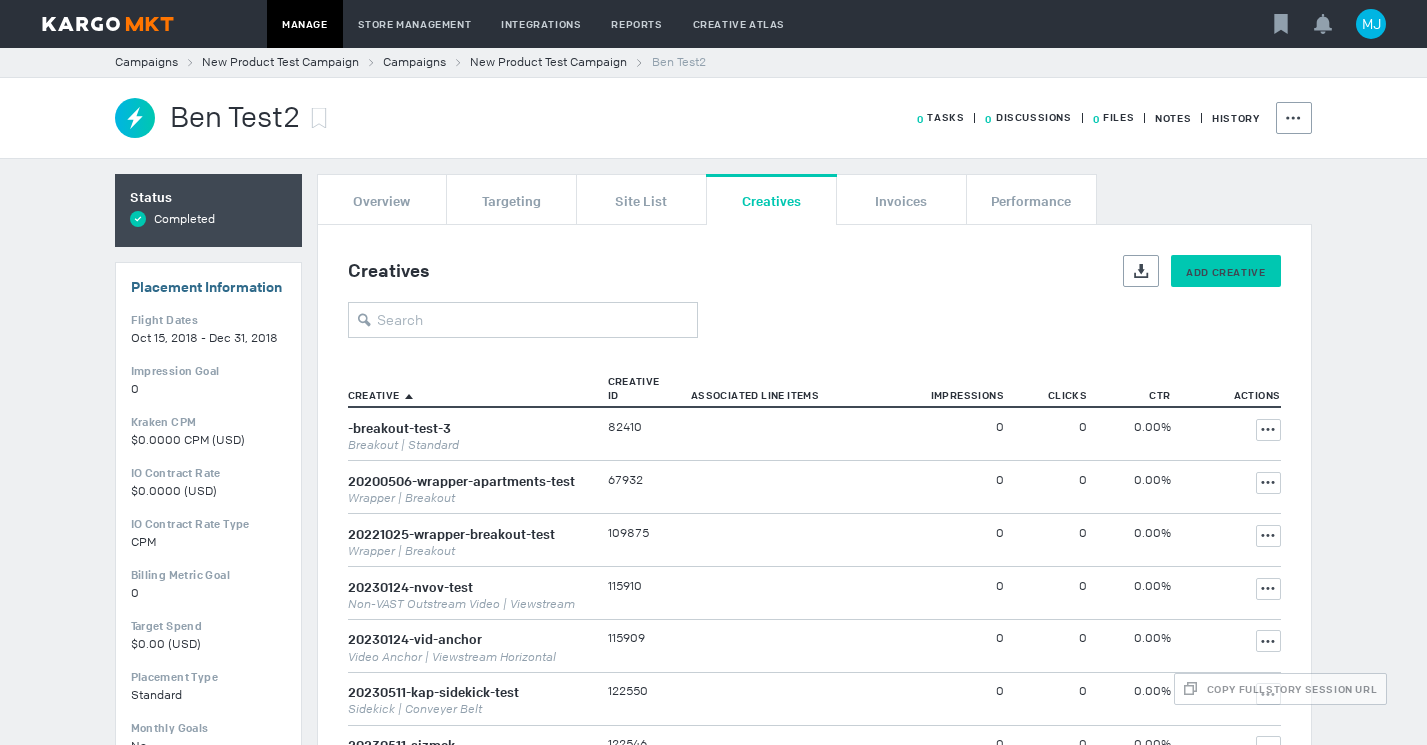 click on "Add Creative" at bounding box center [1225, 272] 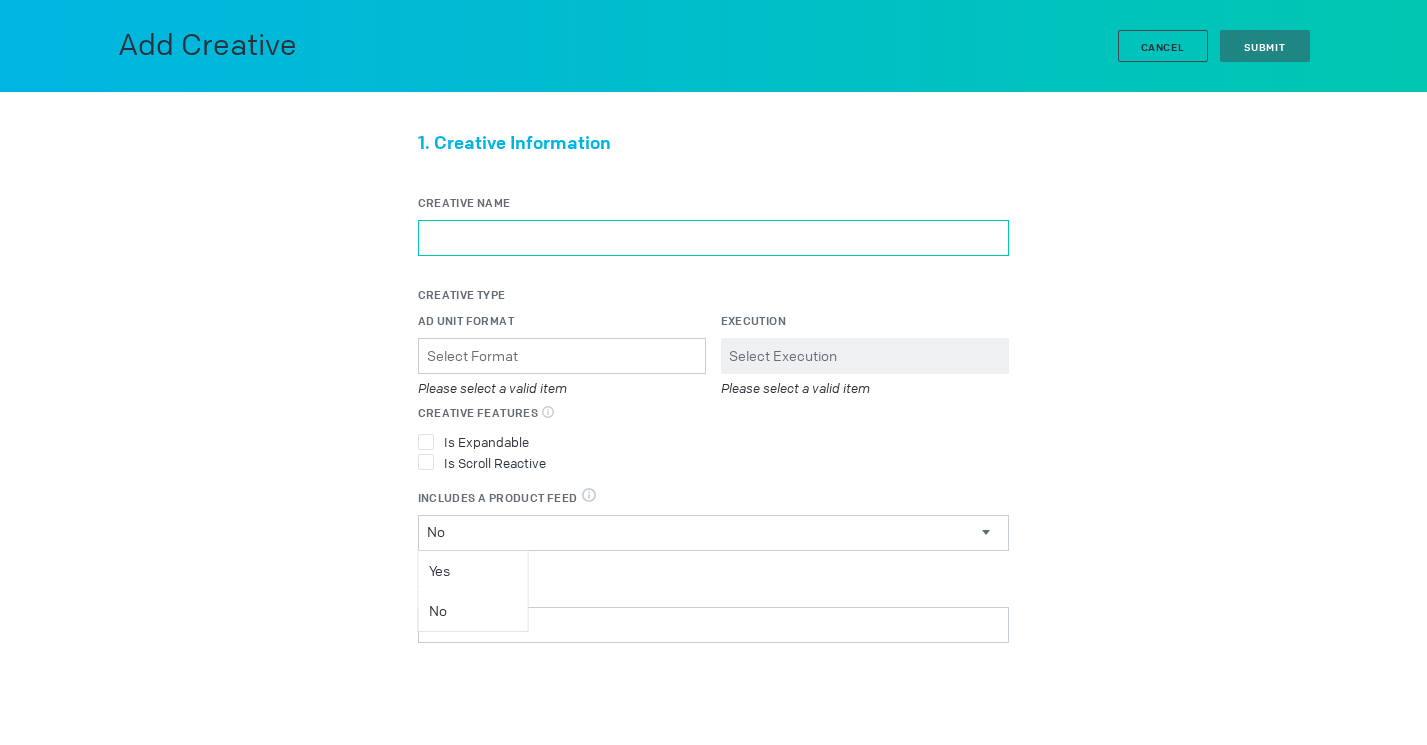 click on "Creative Name" at bounding box center [713, 238] 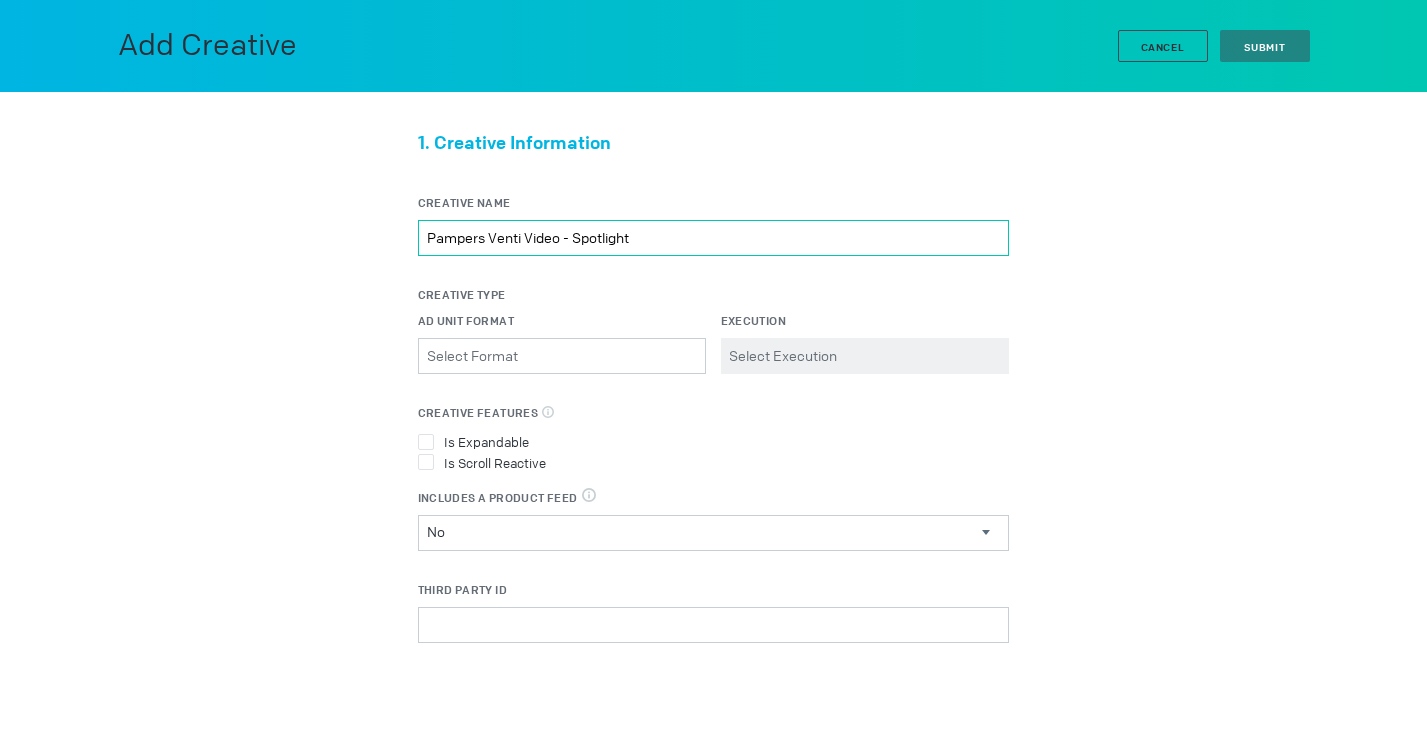 type on "Pampers Venti Video - Spotlight" 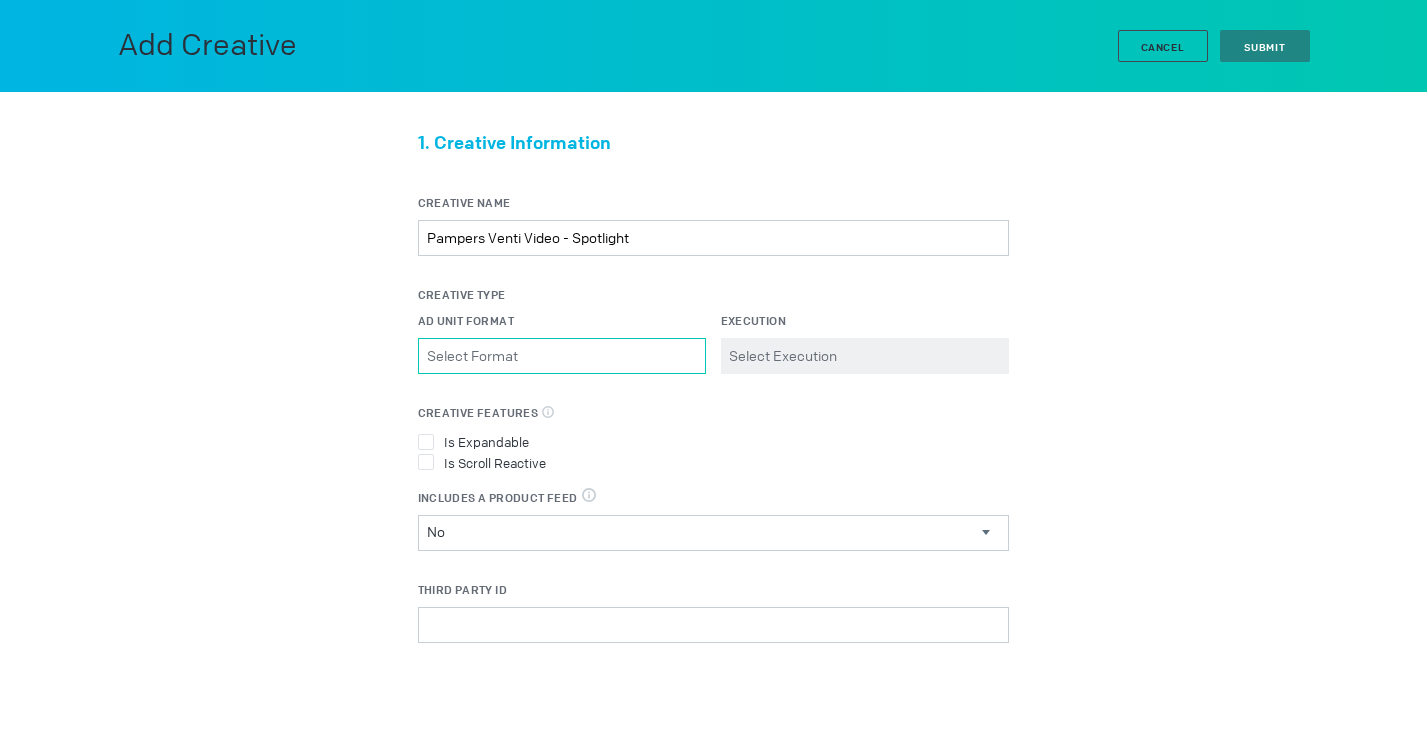 click on "Ad Unit Format Please select a valid item" at bounding box center [562, 356] 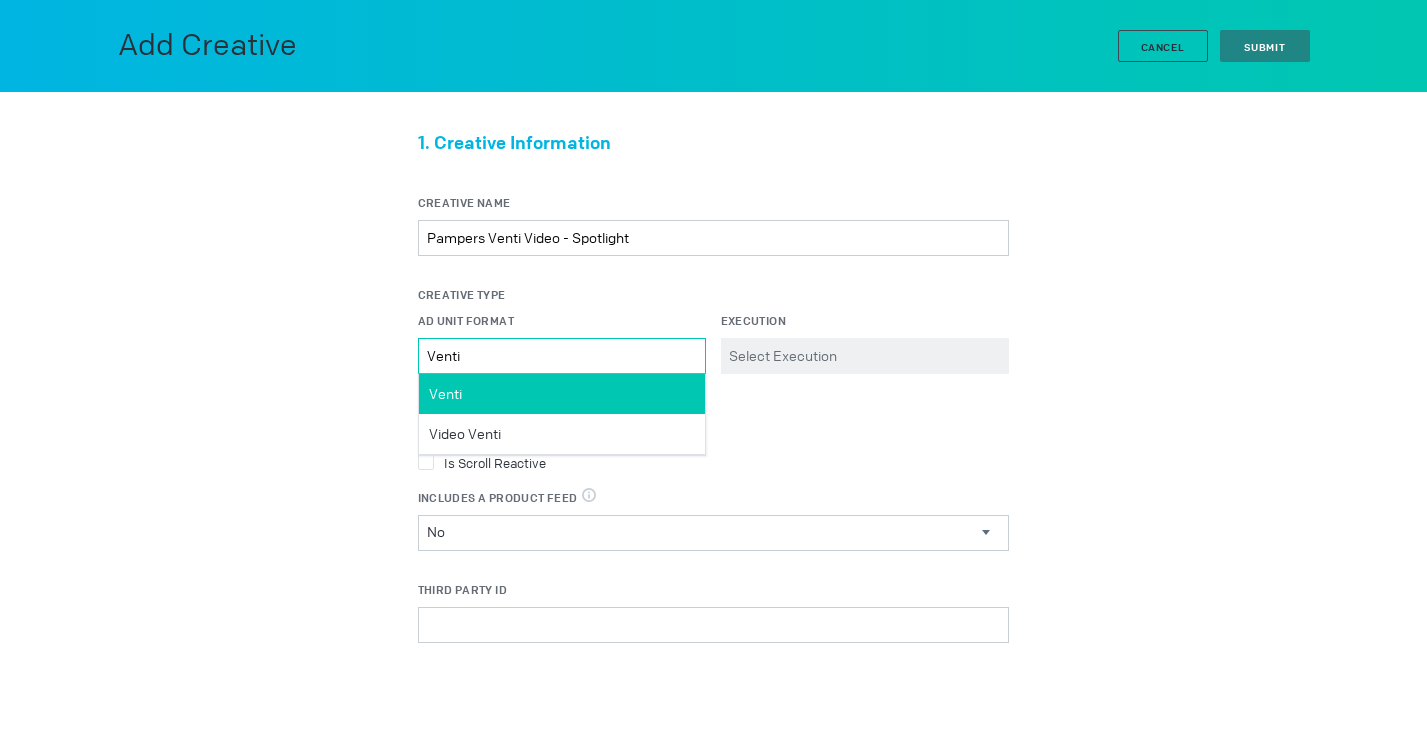 type on "Venti" 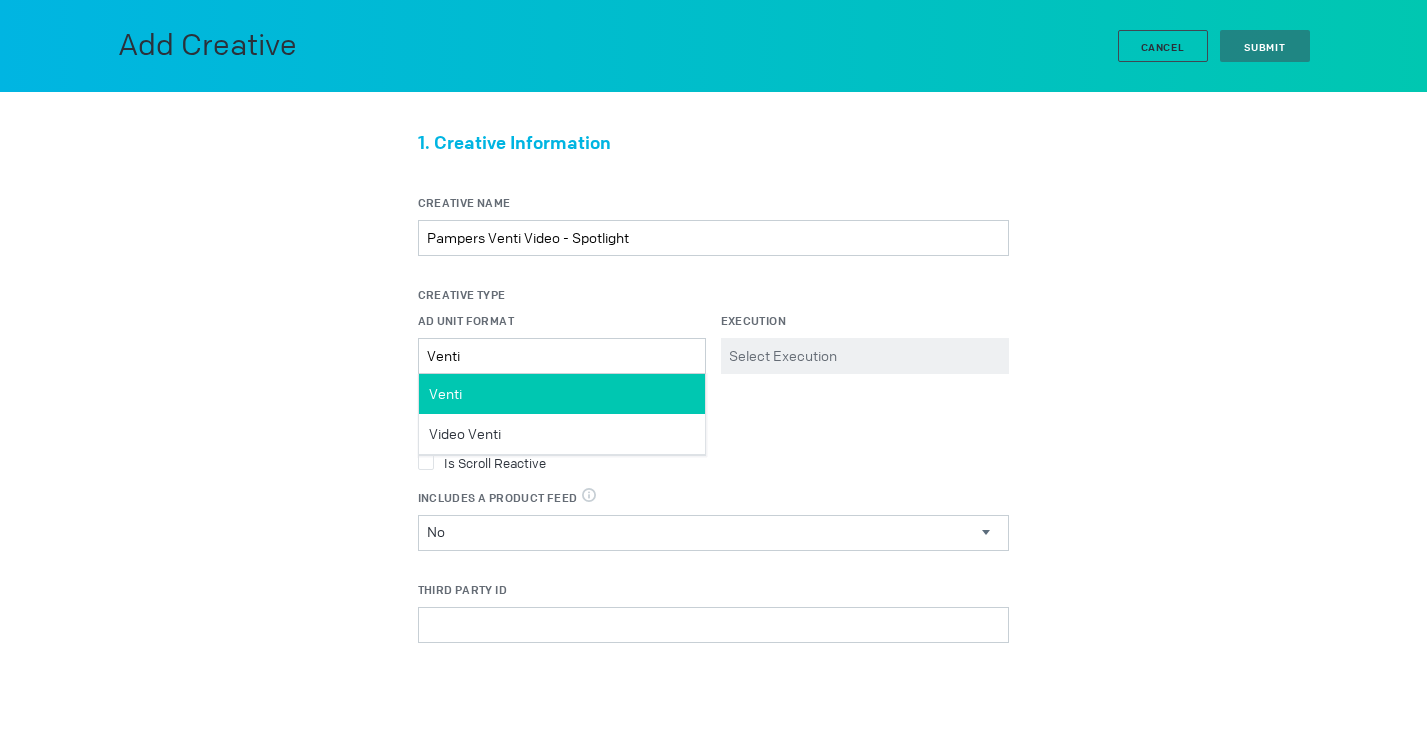 click on "Venti" at bounding box center [562, 394] 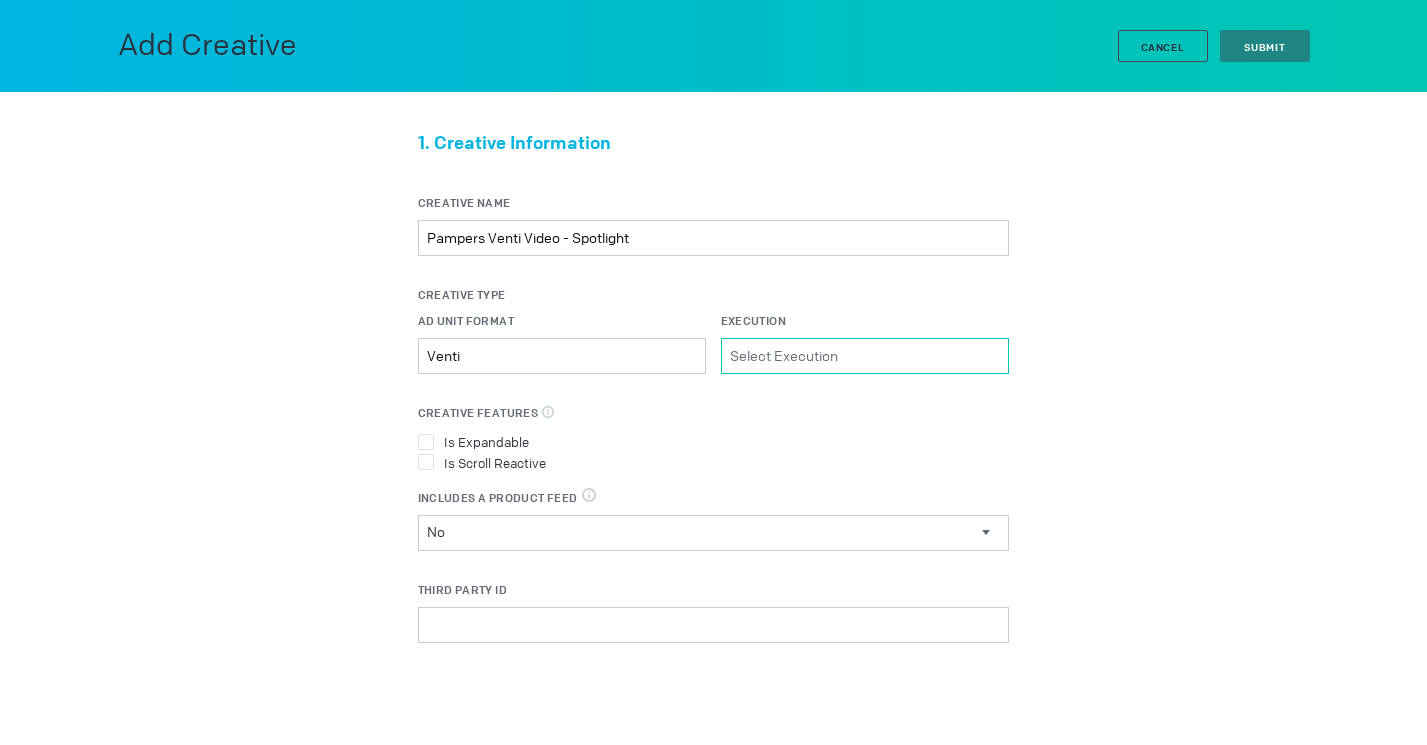 click on "Execution Please select a valid item" at bounding box center [865, 356] 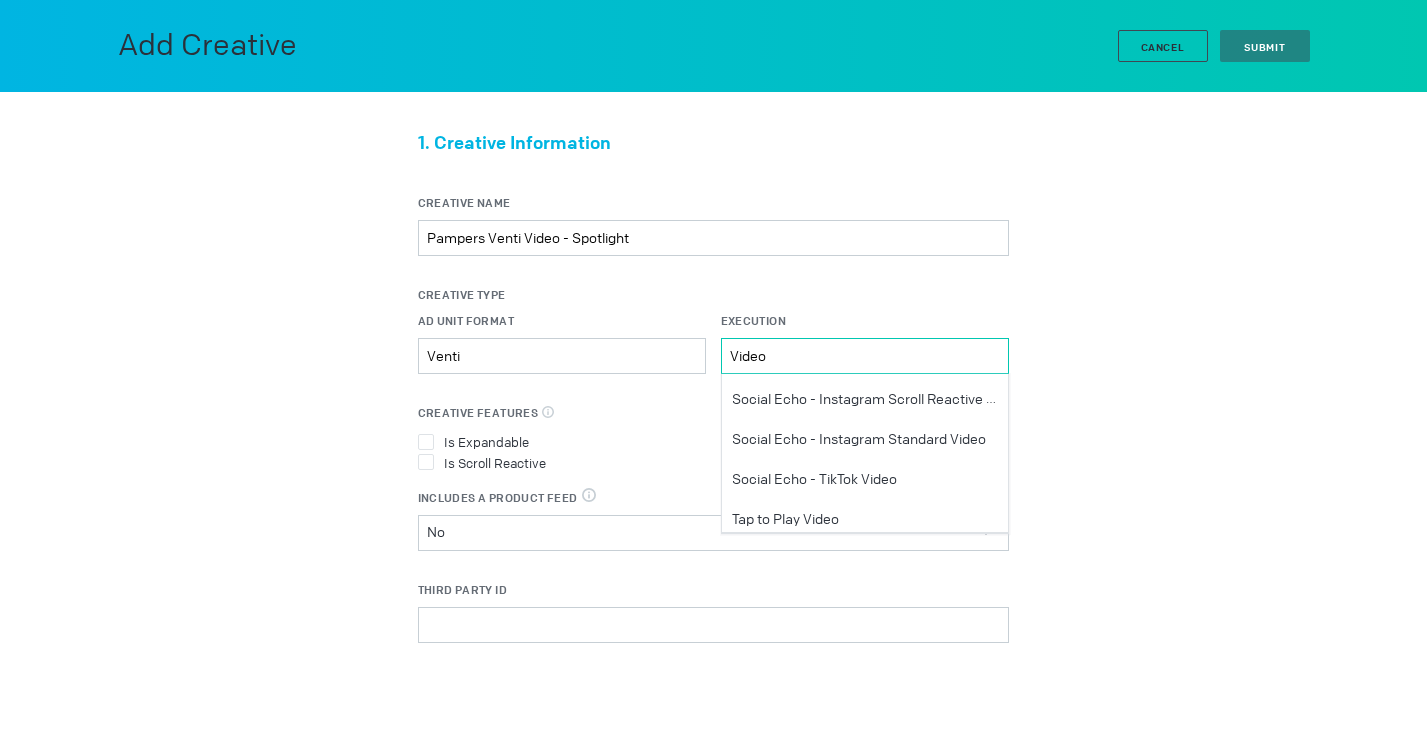 scroll, scrollTop: 202, scrollLeft: 0, axis: vertical 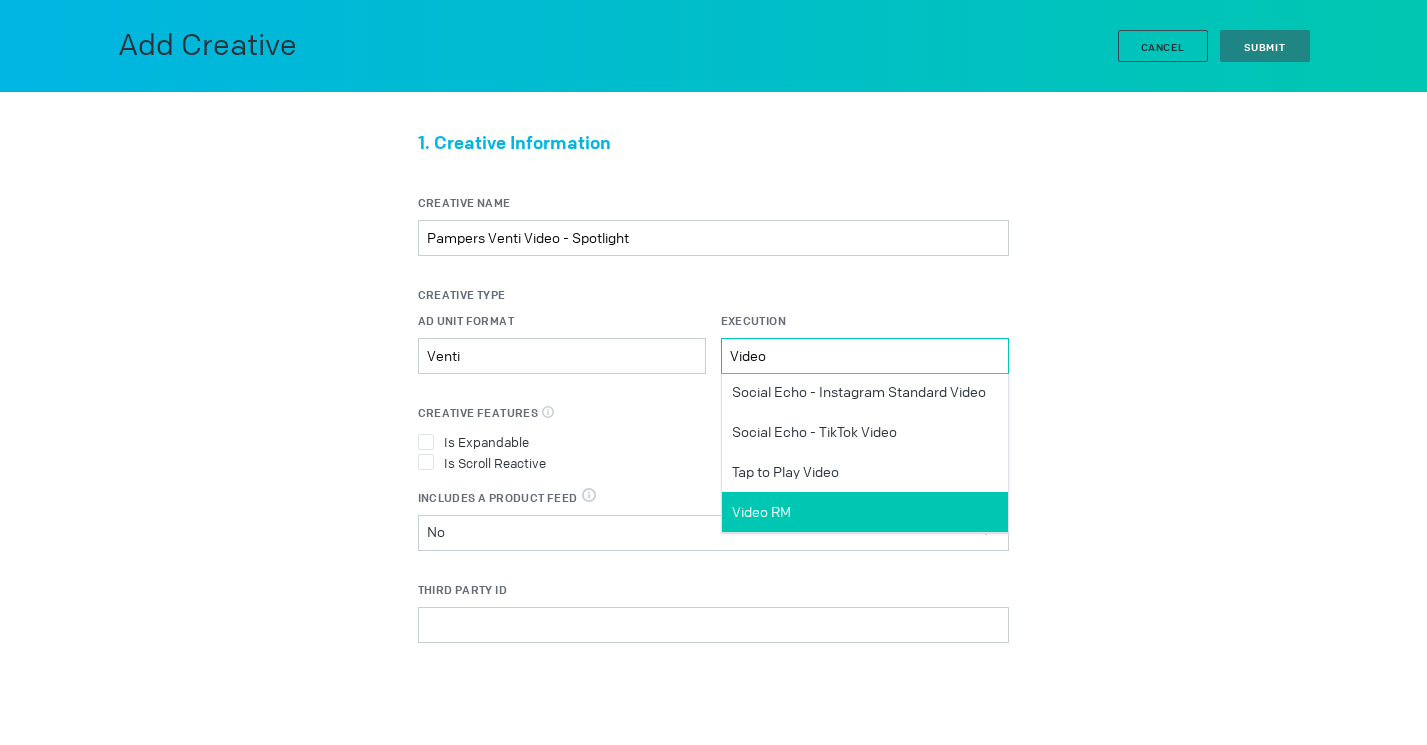 type on "Video" 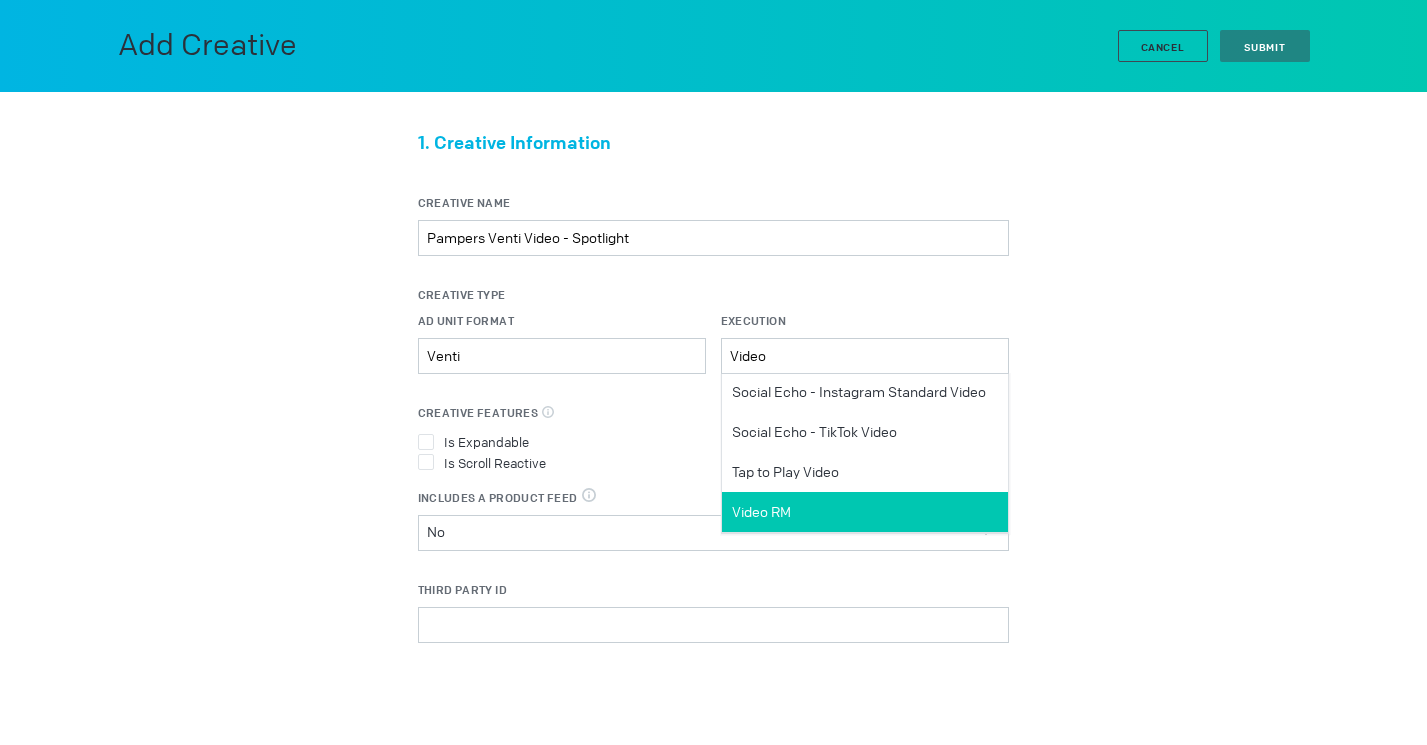 click on "Video RM" at bounding box center [865, 512] 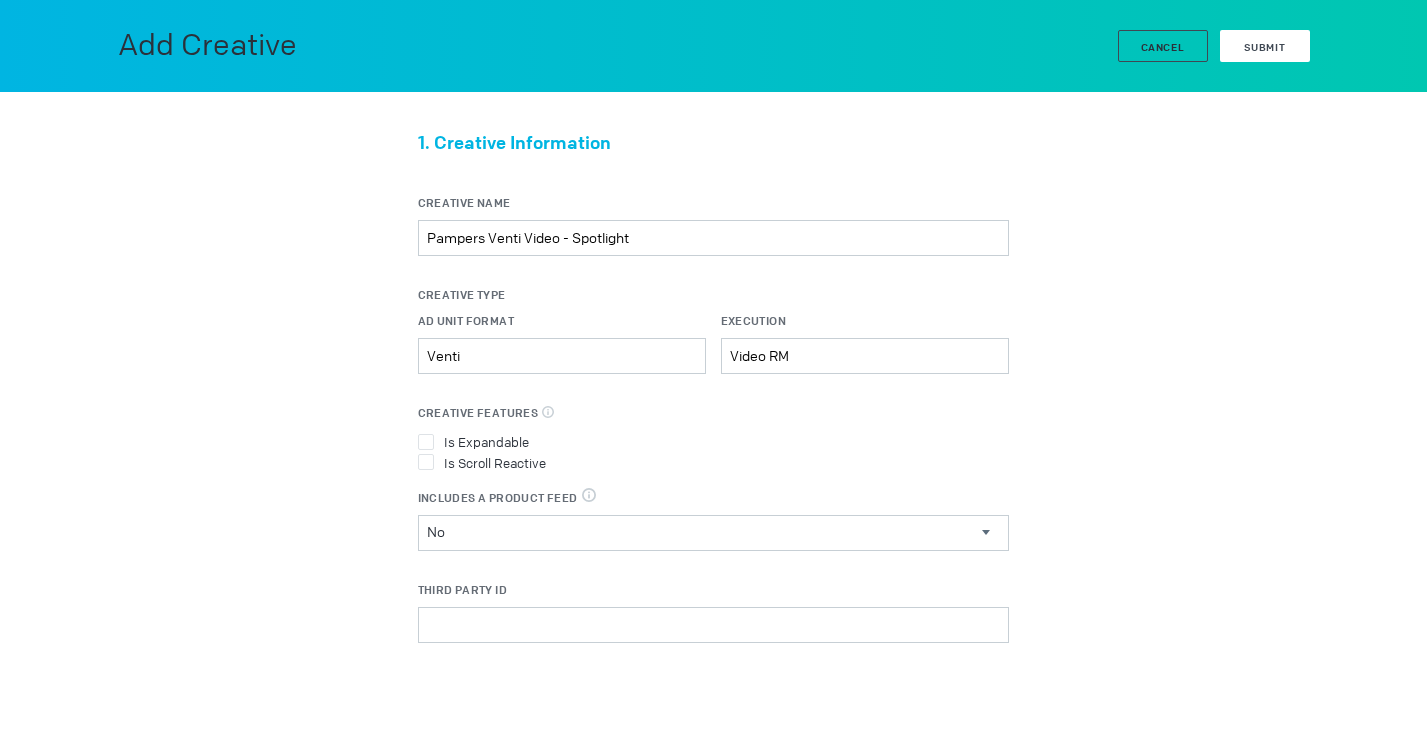 click on "Submit" at bounding box center (1265, 47) 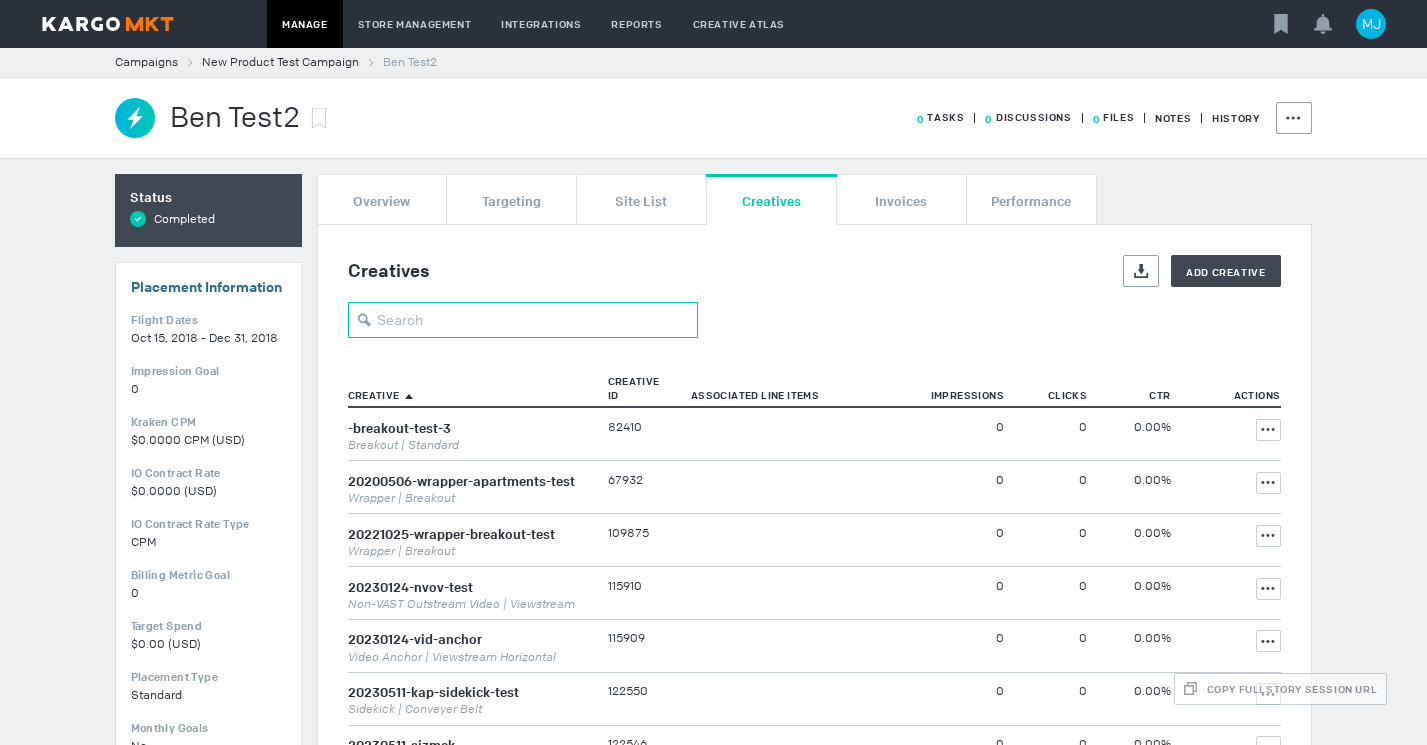 click at bounding box center (523, 320) 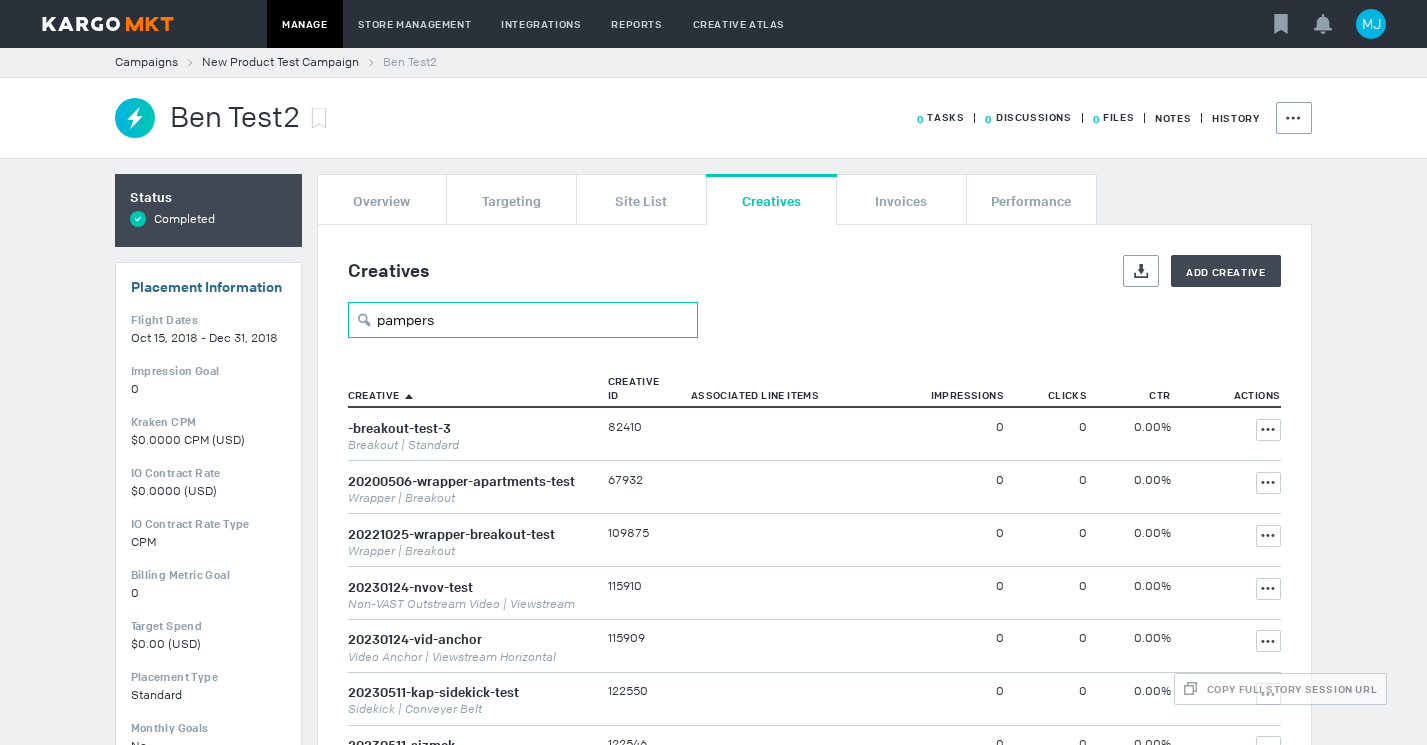 type on "pampers" 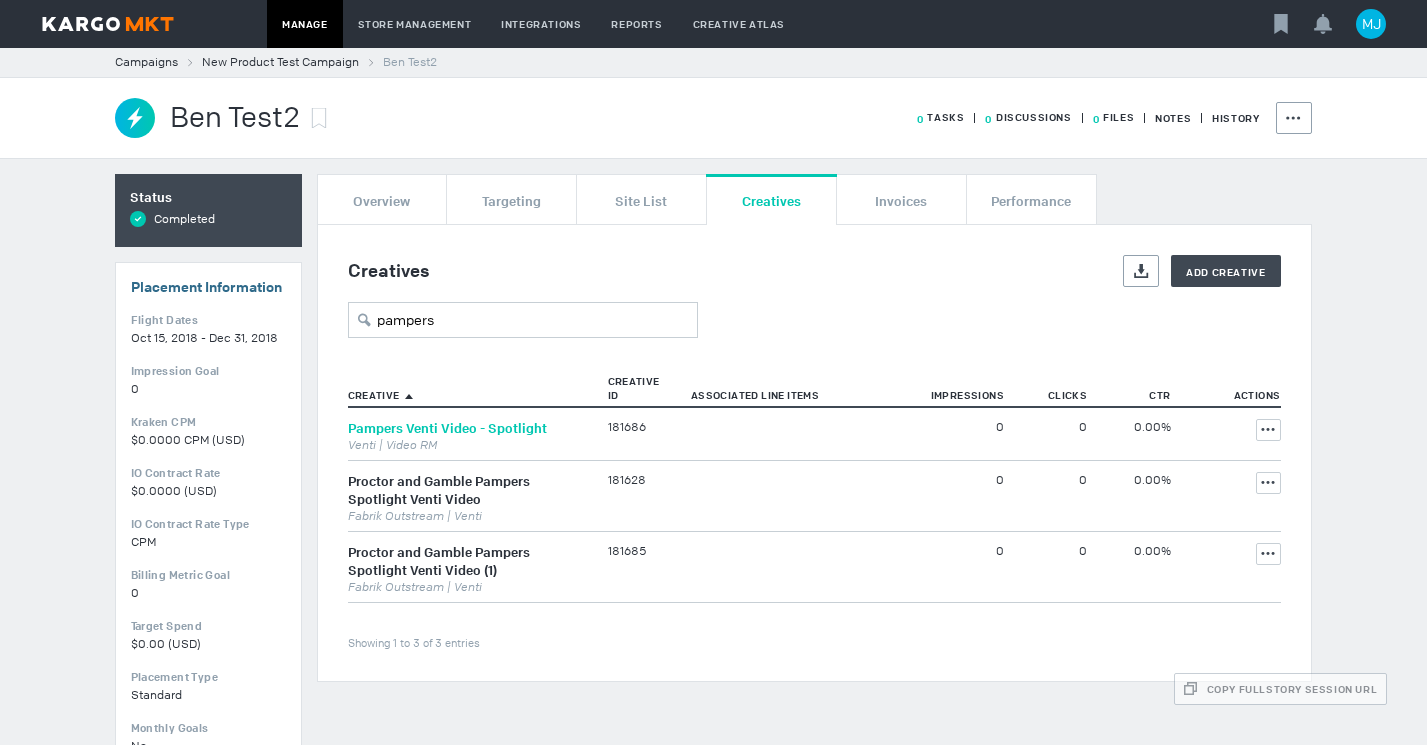 click on "Pampers Venti Video - Spotlight" at bounding box center (447, 428) 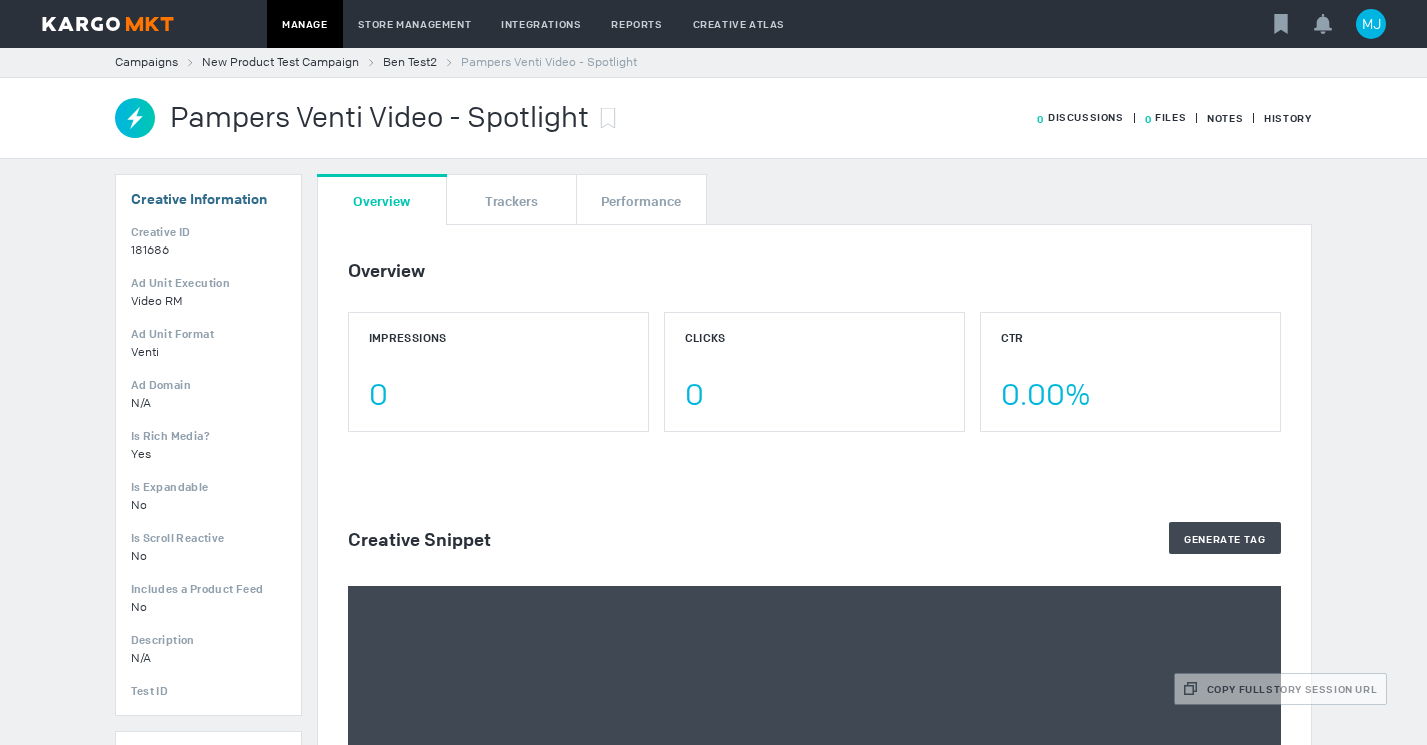 scroll, scrollTop: 52, scrollLeft: 0, axis: vertical 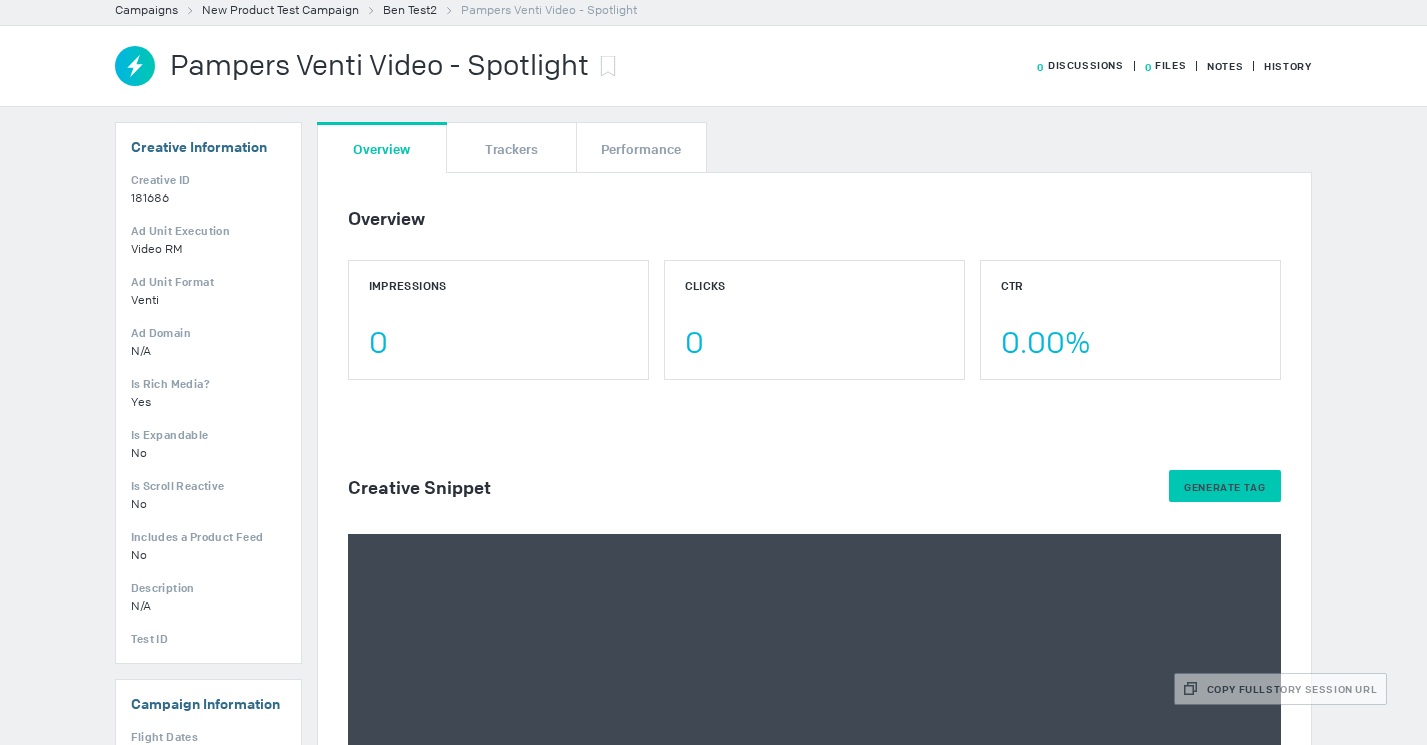 click on "Generate Tag" at bounding box center [1224, 487] 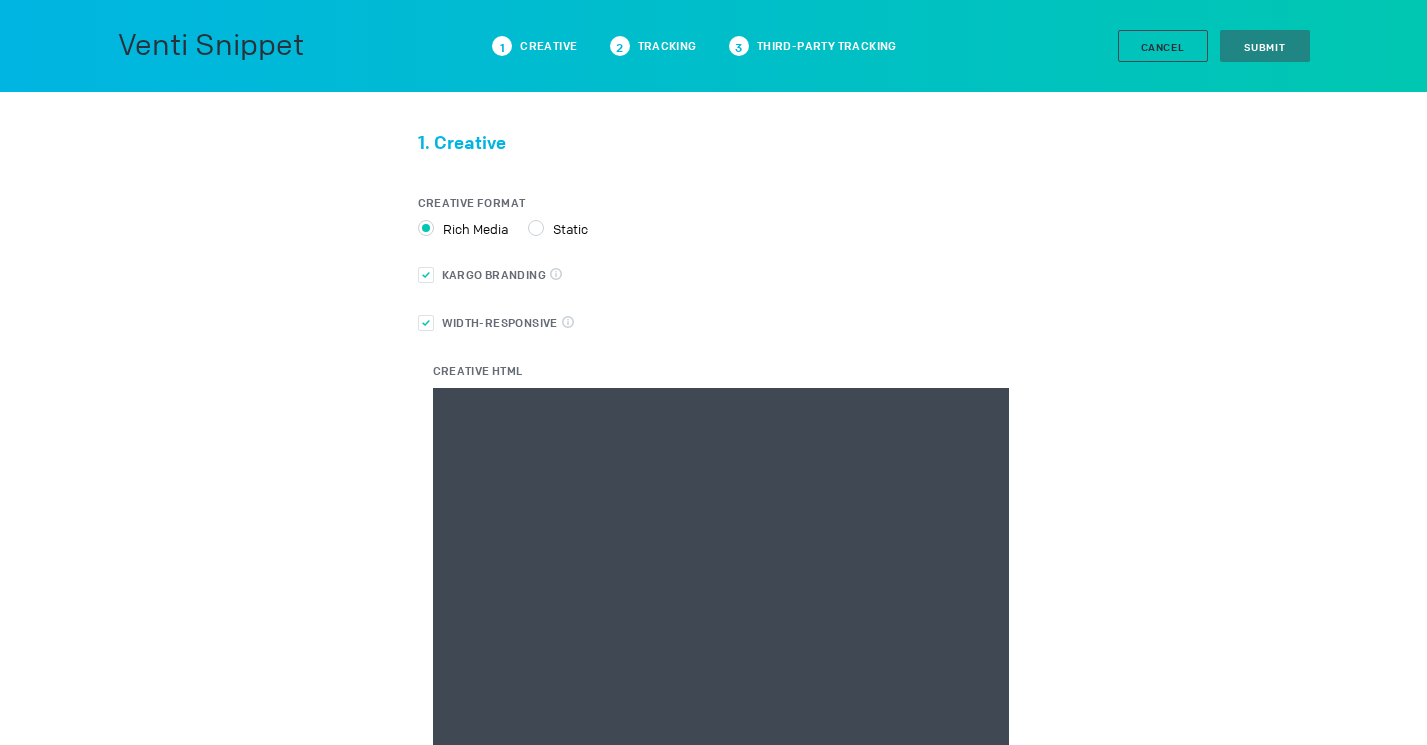 click on "Creative HTML" at bounding box center (721, 588) 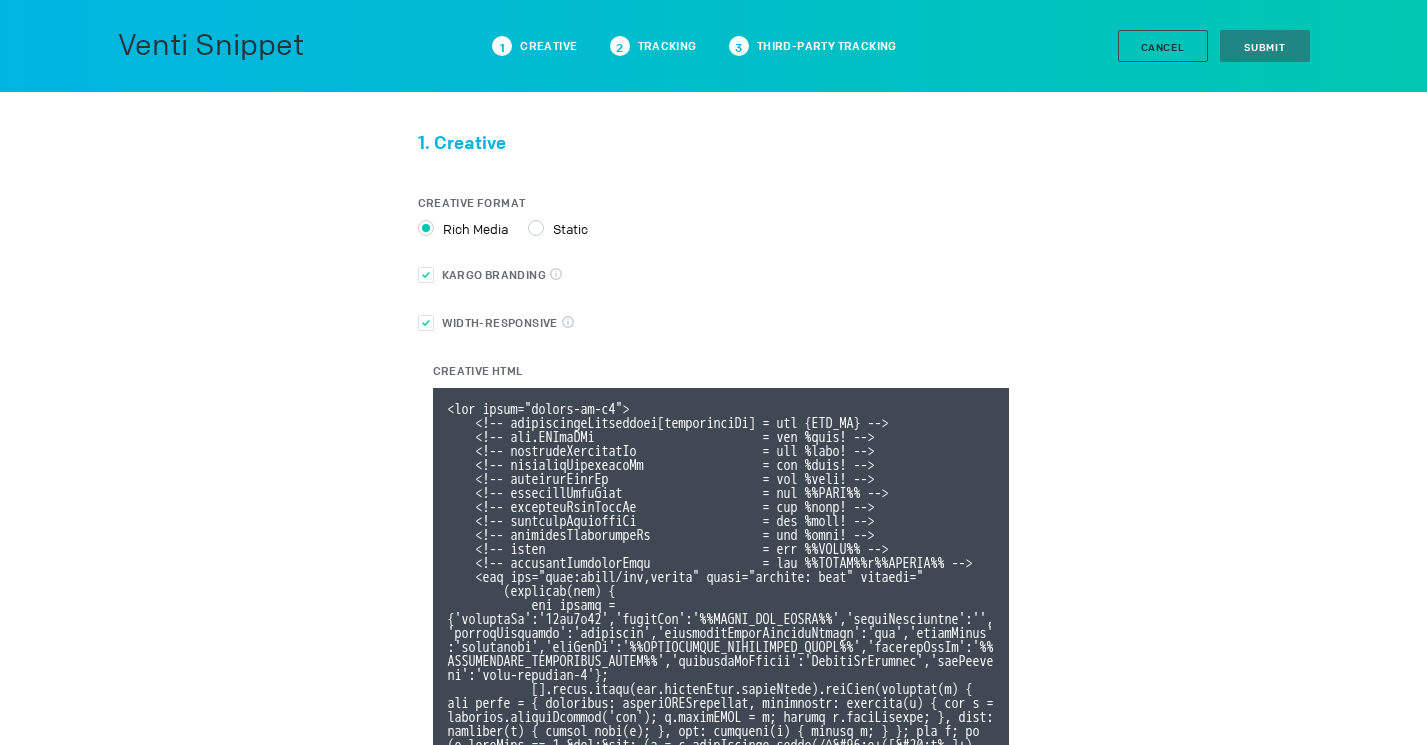 scroll, scrollTop: 372, scrollLeft: 0, axis: vertical 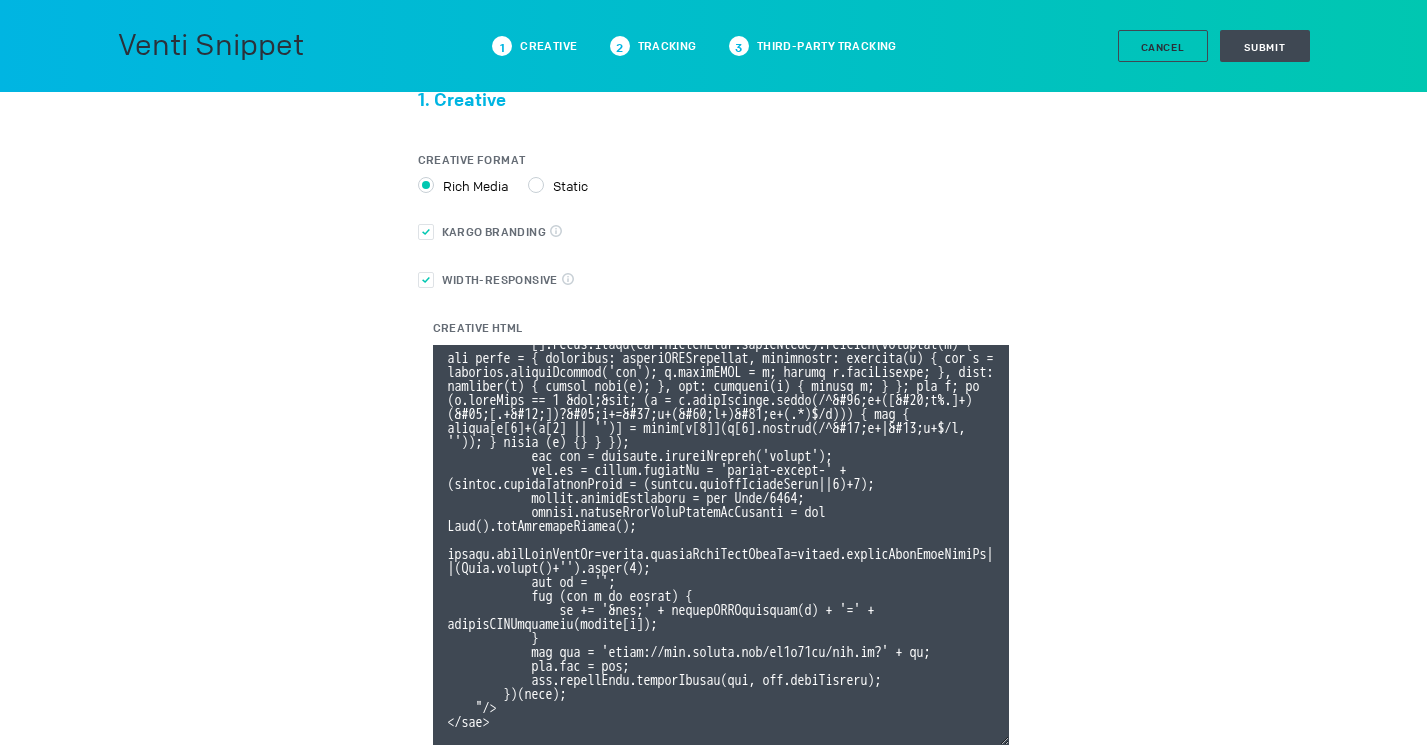 type on "<div class="celtra-ad-v3">
<!-- passthroughParameters[impressionId] = raw {IMP_ID} -->
<!-- eas.JWVjaWQh                        = raw %ecid! -->
<!-- externalCreativeId                  = raw %ecid! -->
<!-- externalPlacementId                 = raw %epid! -->
<!-- externalSiteId                      = raw %esid! -->
<!-- externalSiteName                    = raw %%SITE%% -->
<!-- externalLineItemId                  = raw %eaid! -->
<!-- externalCampaignId                  = raw %ebuy! -->
<!-- externalAdvertiserId                = raw %eadv! -->
<!-- coppa                               = raw %%TFCD%% -->
<!-- externalCreativeSize                = raw %%WIDTH%%x%%HEIGHT%% -->
<img src="data:image/png,celtra" style="display: none" onerror="
(function(img) {
var params = {'accountId':'13be8f66','clickUrl':'%%CLICK_URL_UNESC%%','widthBreakpoint':'','expandDirection':'undefined','preferredClickThroughWindow':'new','clickEvent':'advertiser','io..." 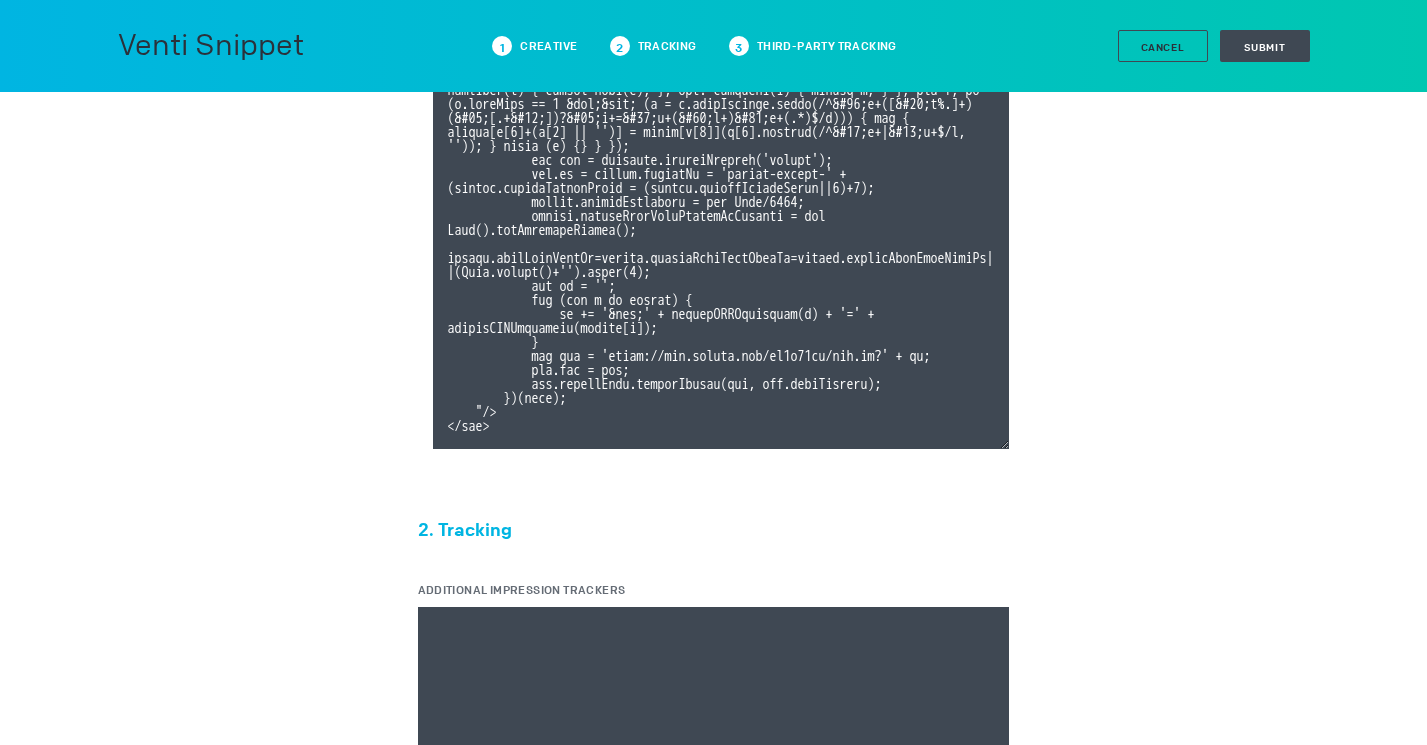 scroll, scrollTop: 0, scrollLeft: 0, axis: both 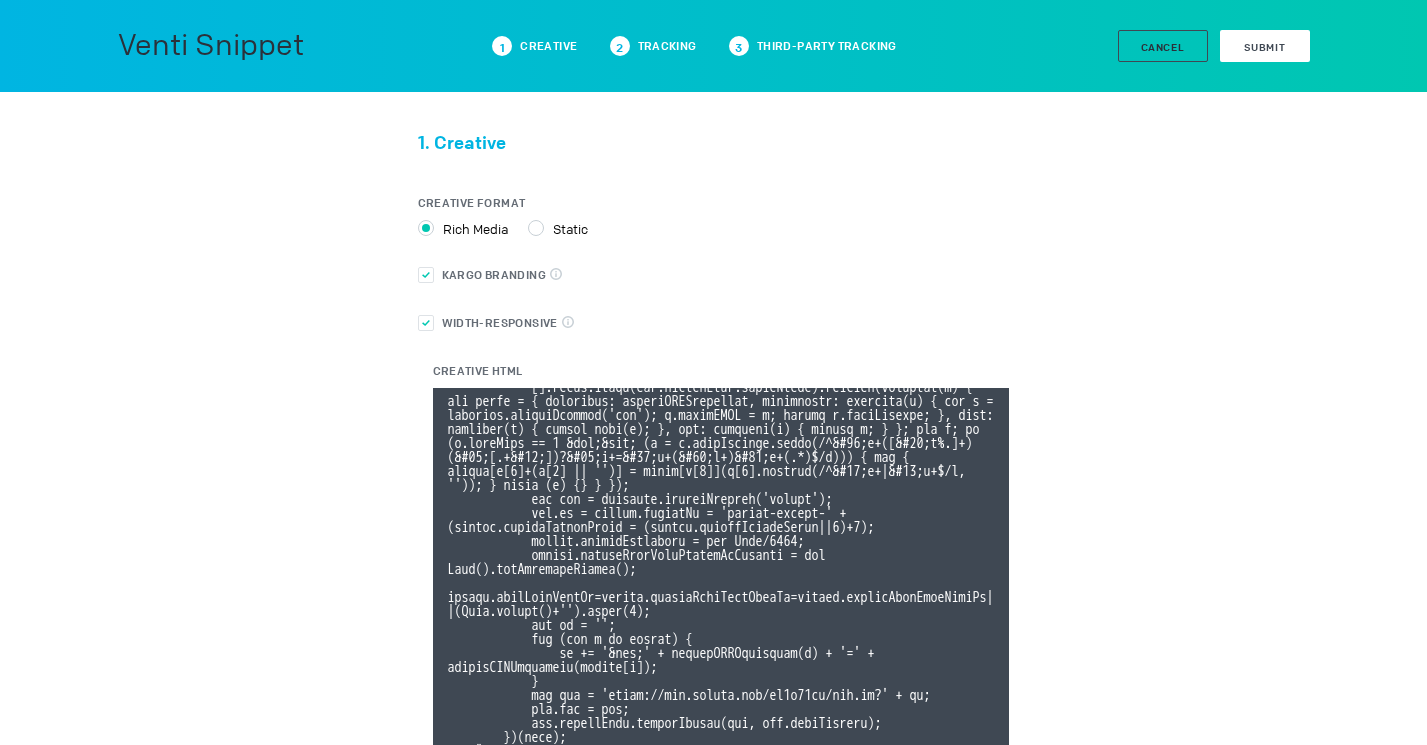 click on "Submit" at bounding box center (1265, 47) 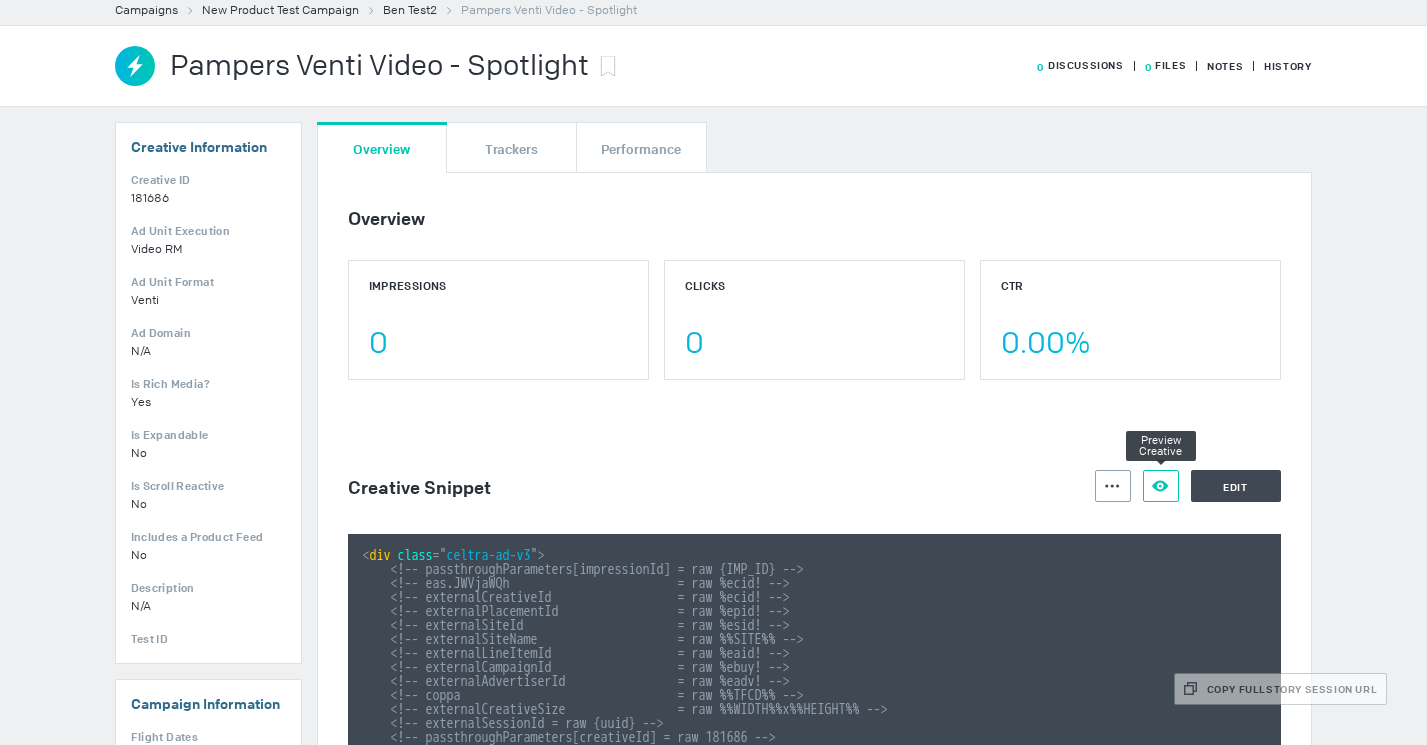 click at bounding box center [1113, 485] 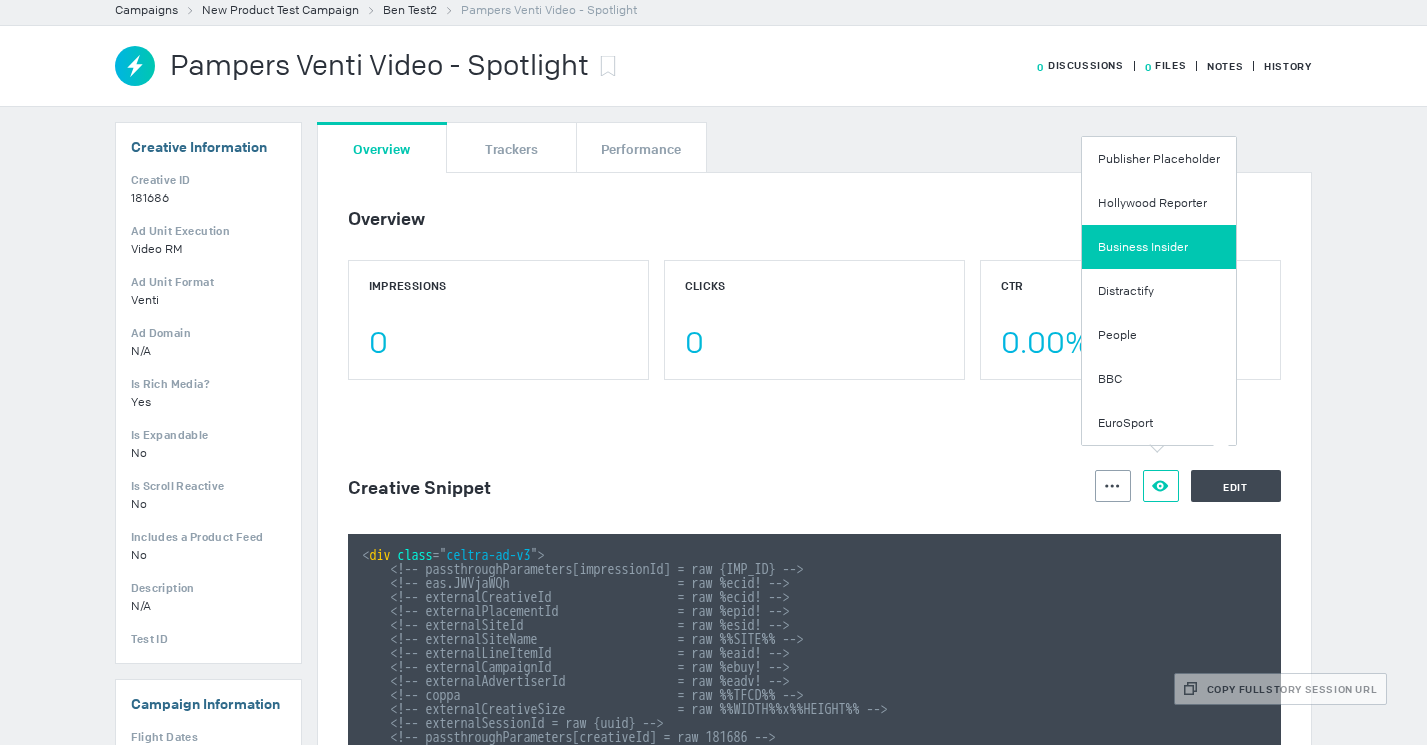 click on "Business Insider" at bounding box center (1159, 247) 